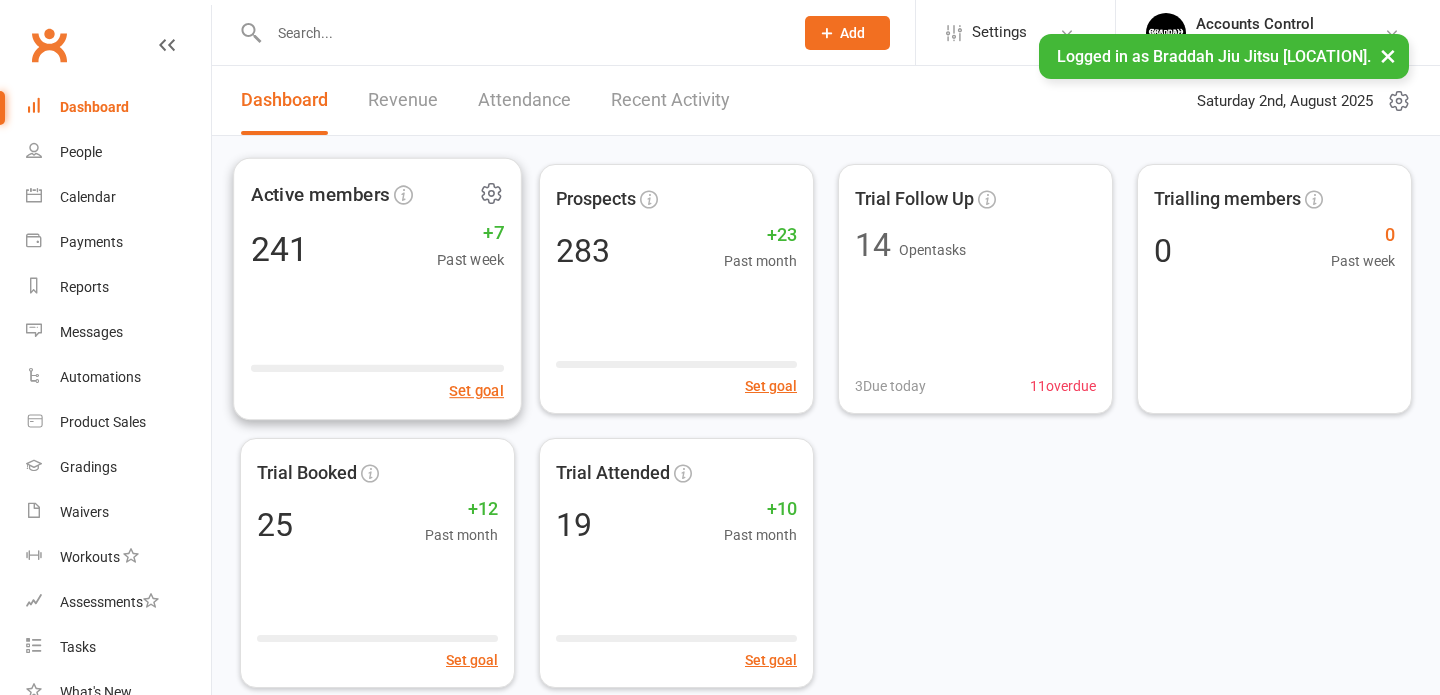 scroll, scrollTop: 0, scrollLeft: 0, axis: both 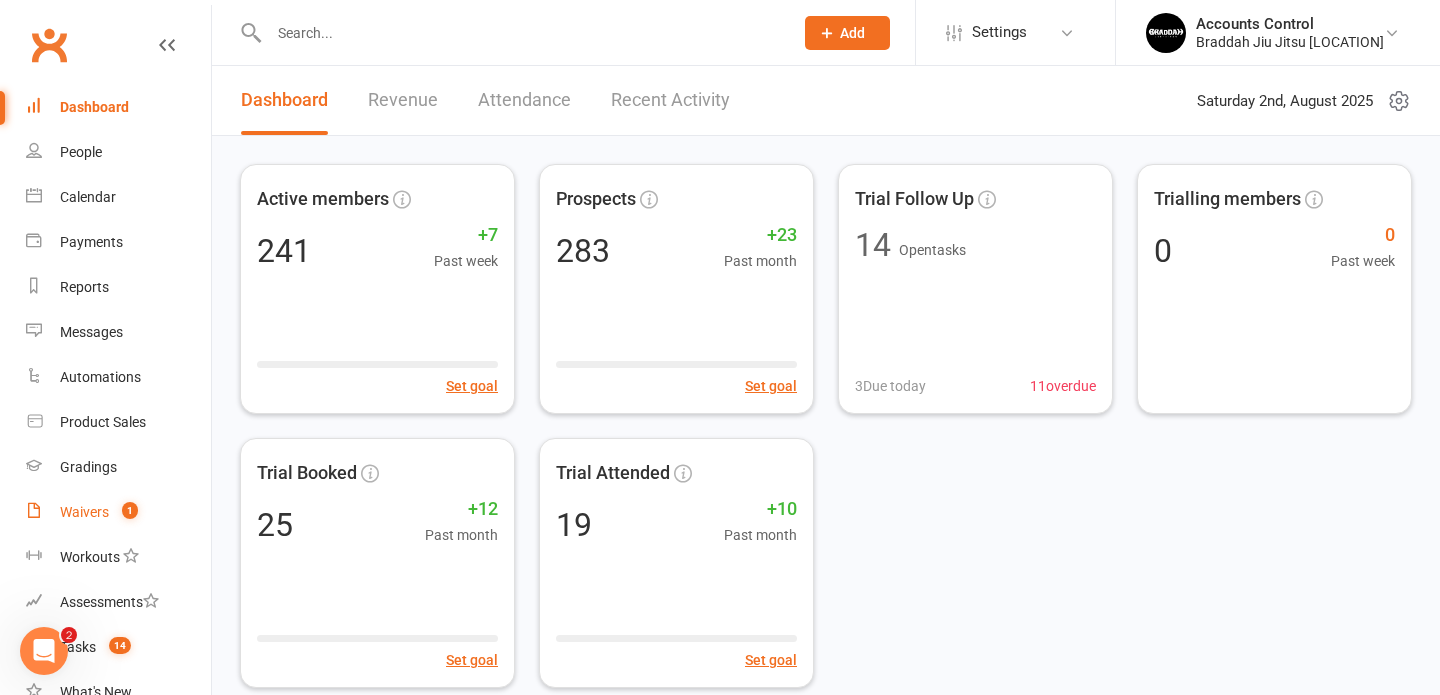 click on "Waivers" at bounding box center (84, 512) 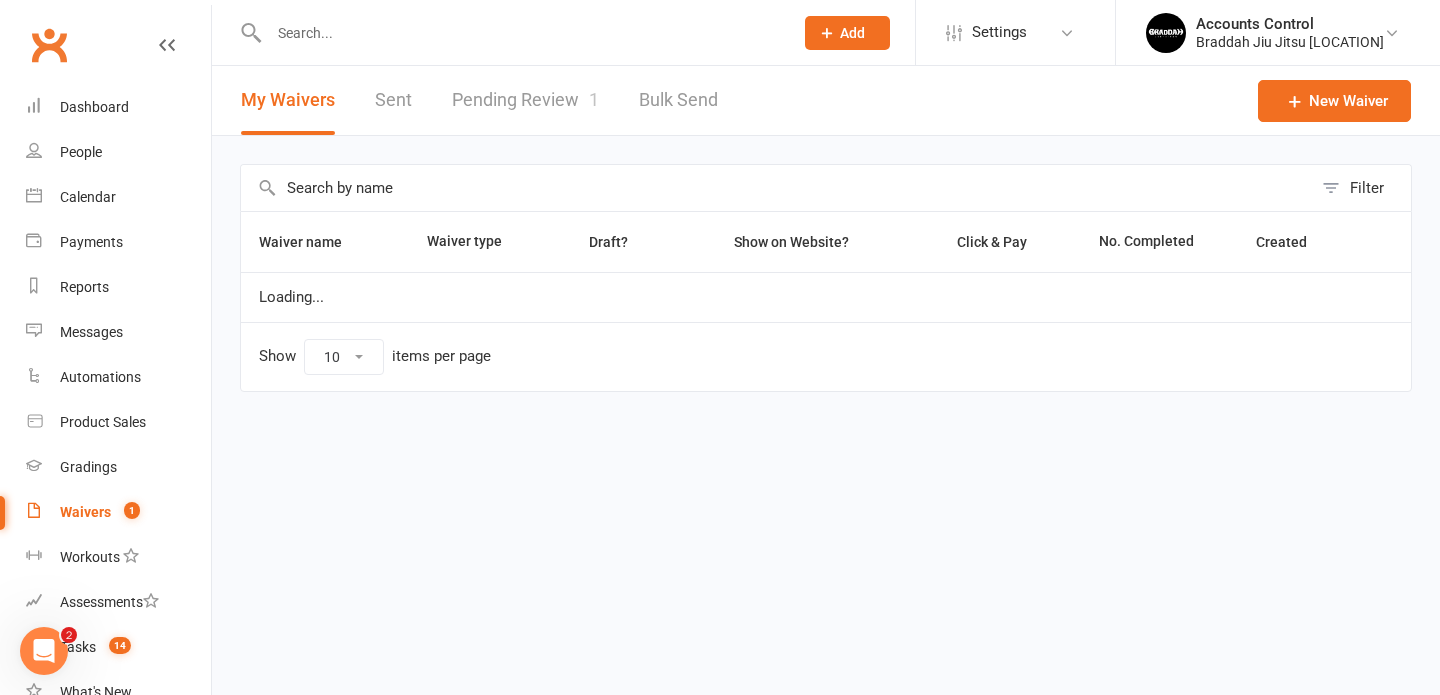 select on "50" 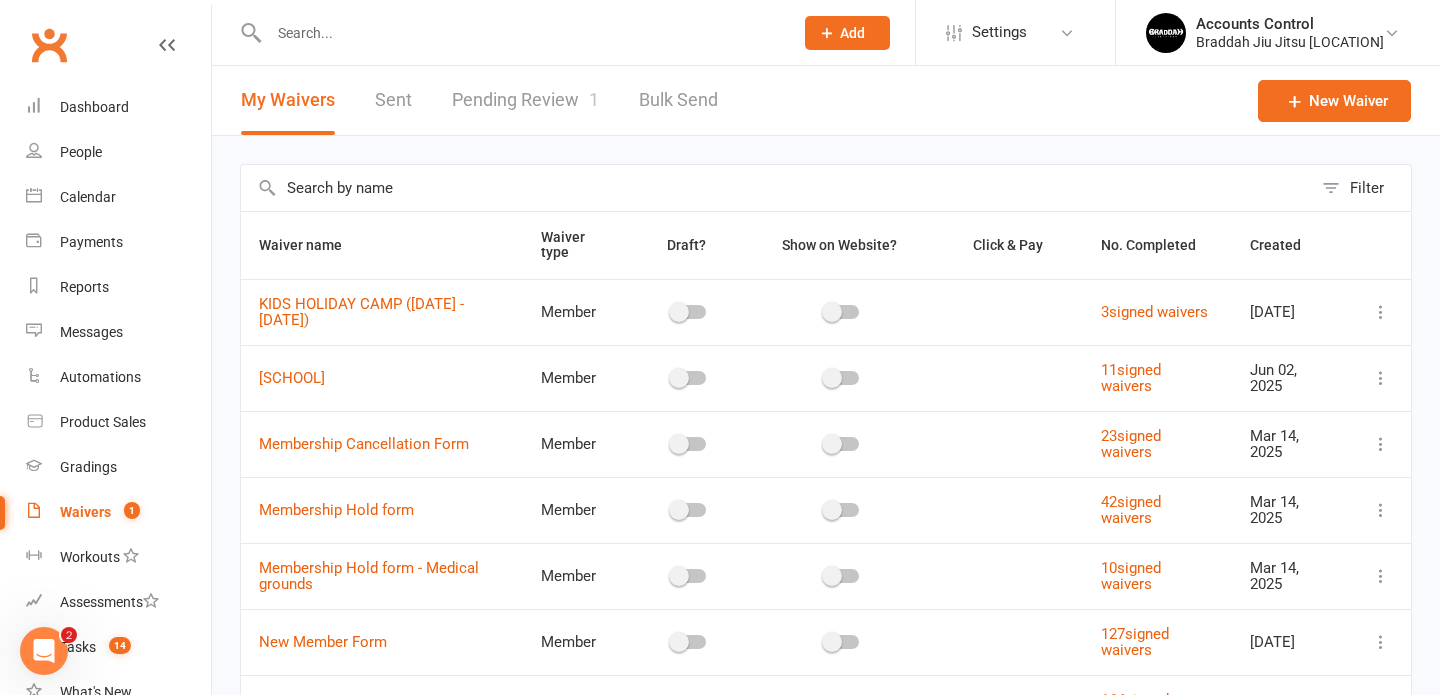 click on "Pending Review 1" at bounding box center (525, 100) 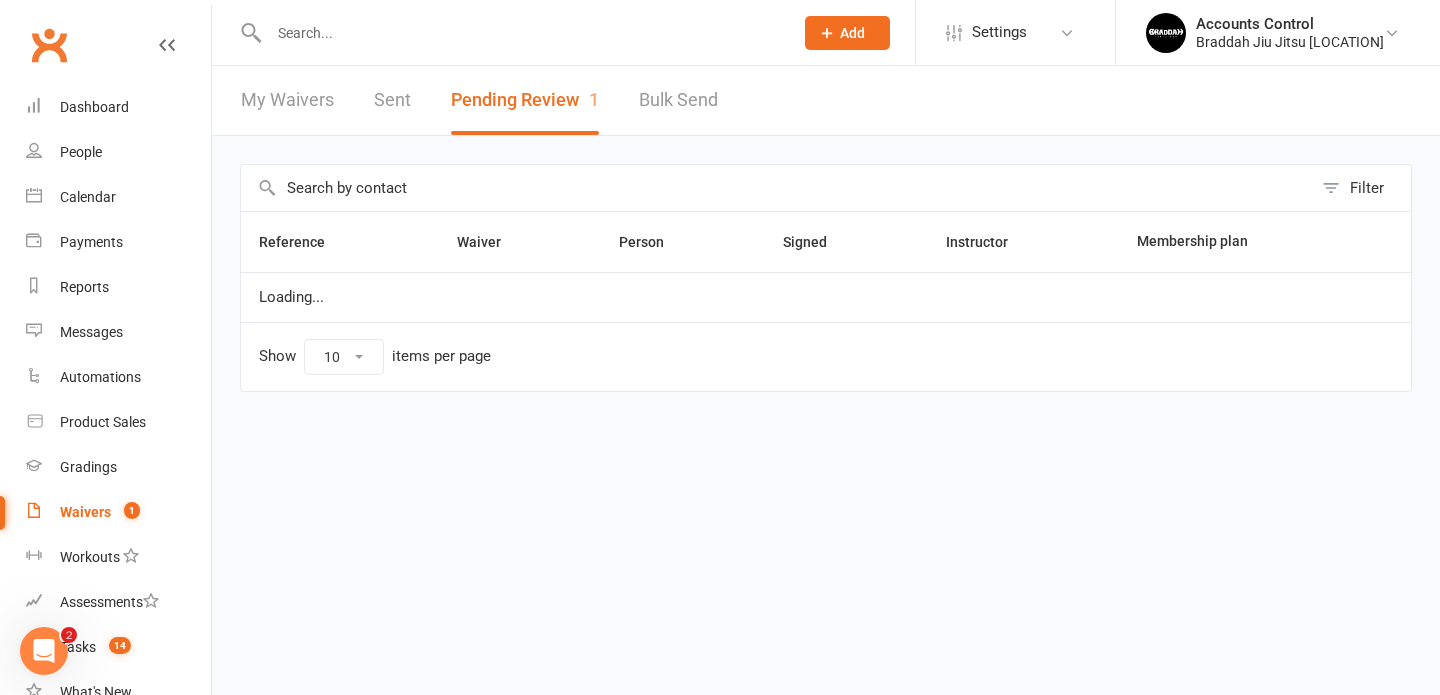 select on "50" 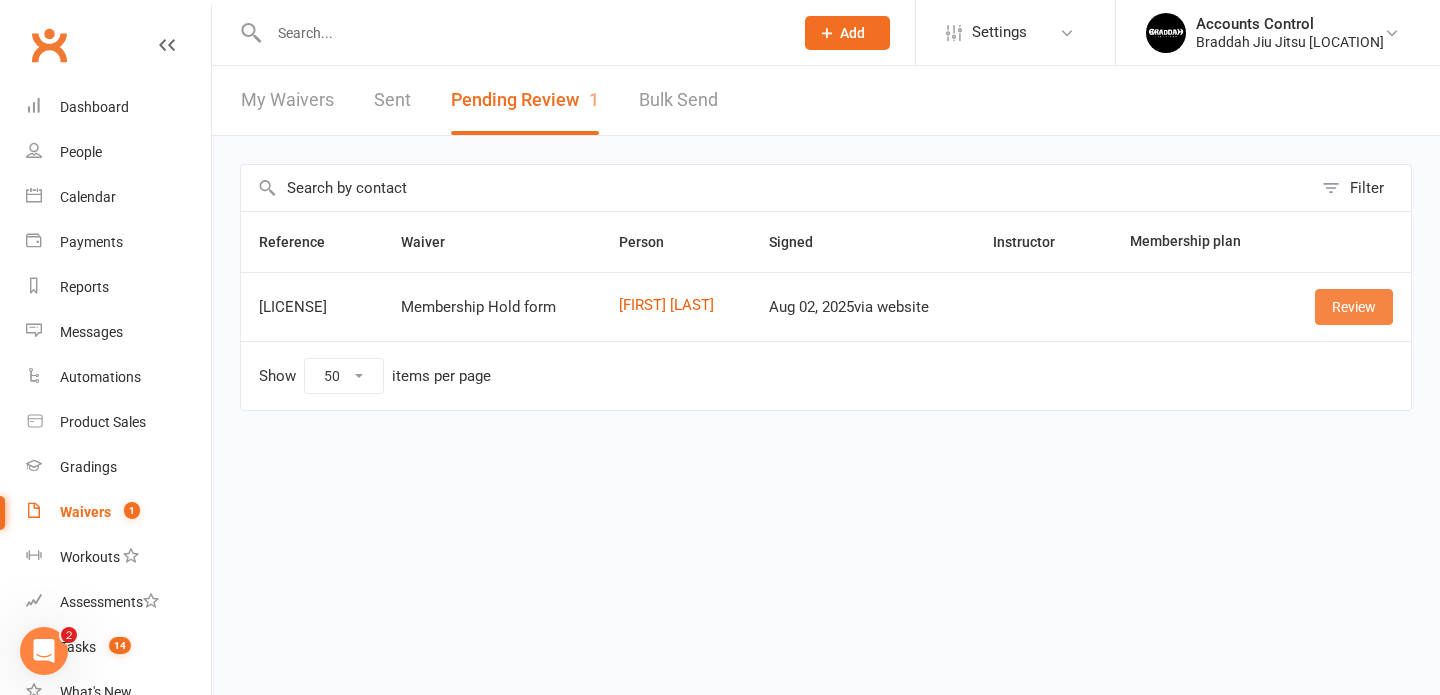 click on "Review" at bounding box center (1354, 307) 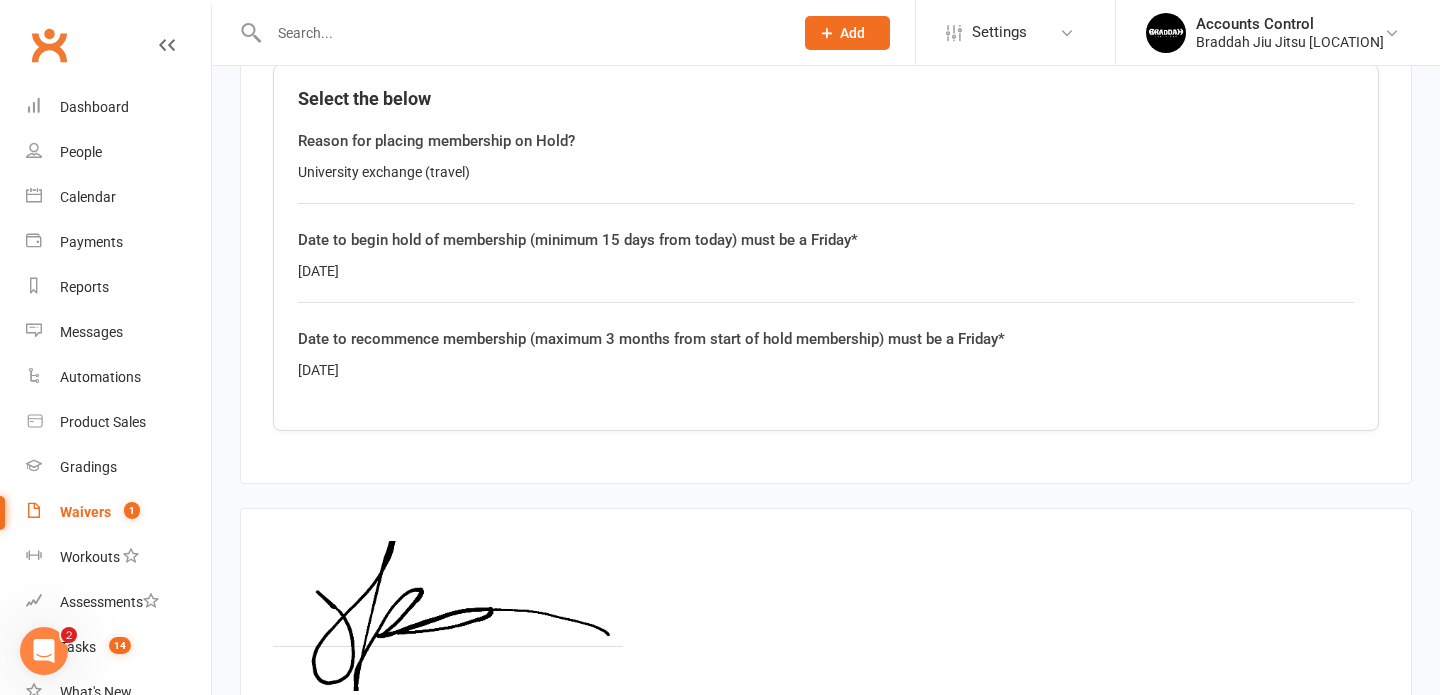 scroll, scrollTop: 683, scrollLeft: 0, axis: vertical 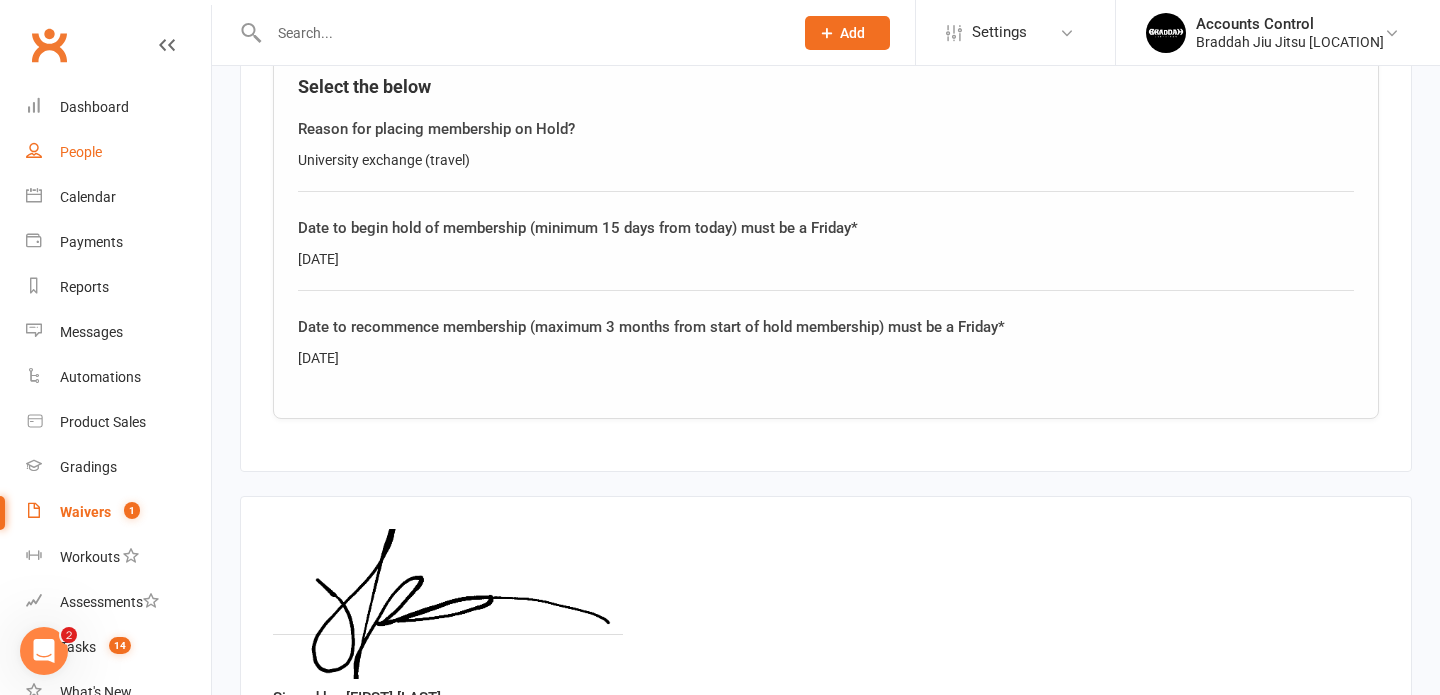 click on "People" at bounding box center (81, 152) 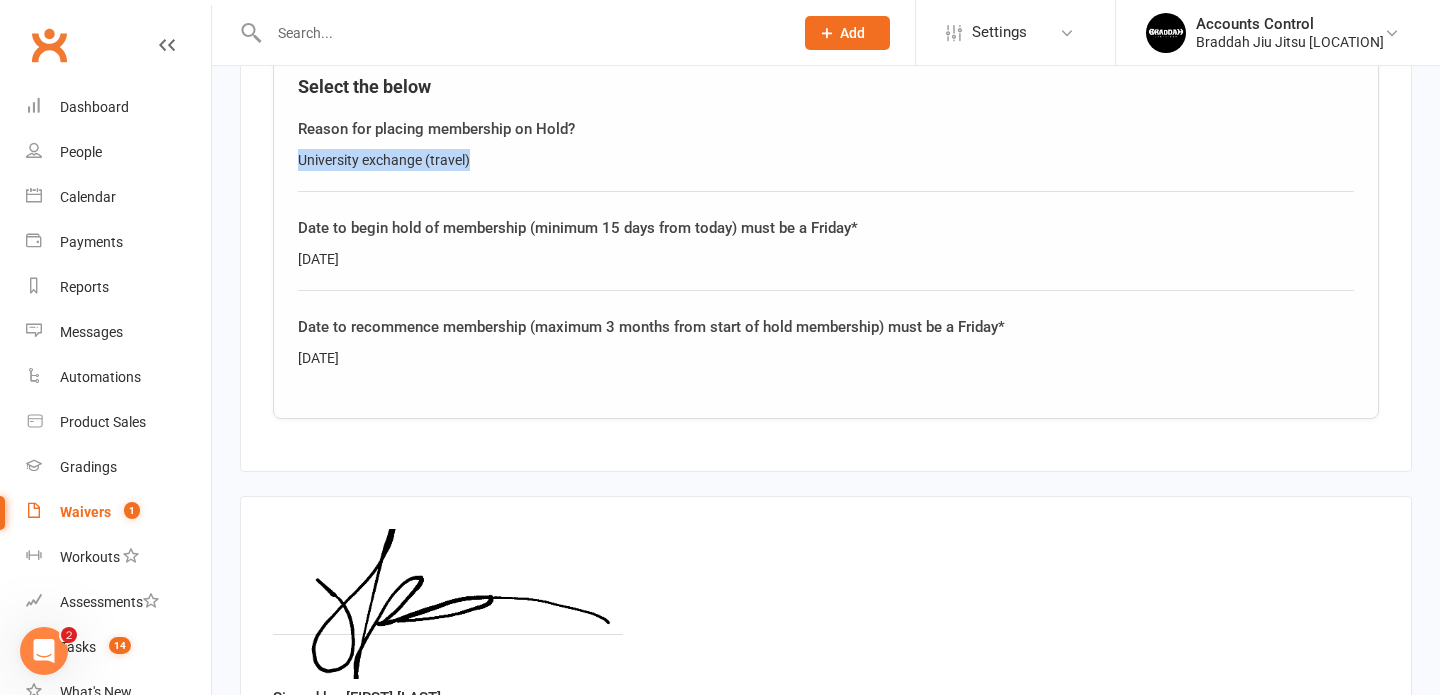 drag, startPoint x: 492, startPoint y: 162, endPoint x: 293, endPoint y: 166, distance: 199.04019 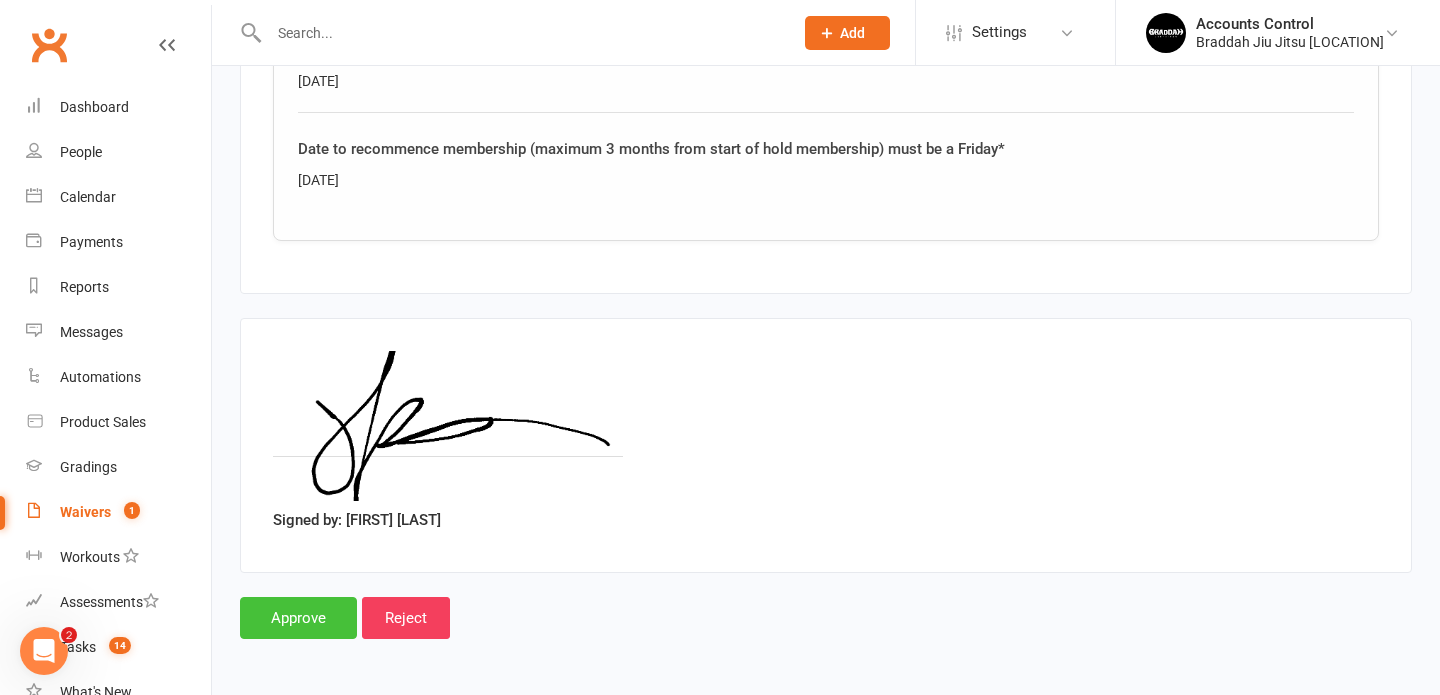 click on "Approve" at bounding box center (298, 618) 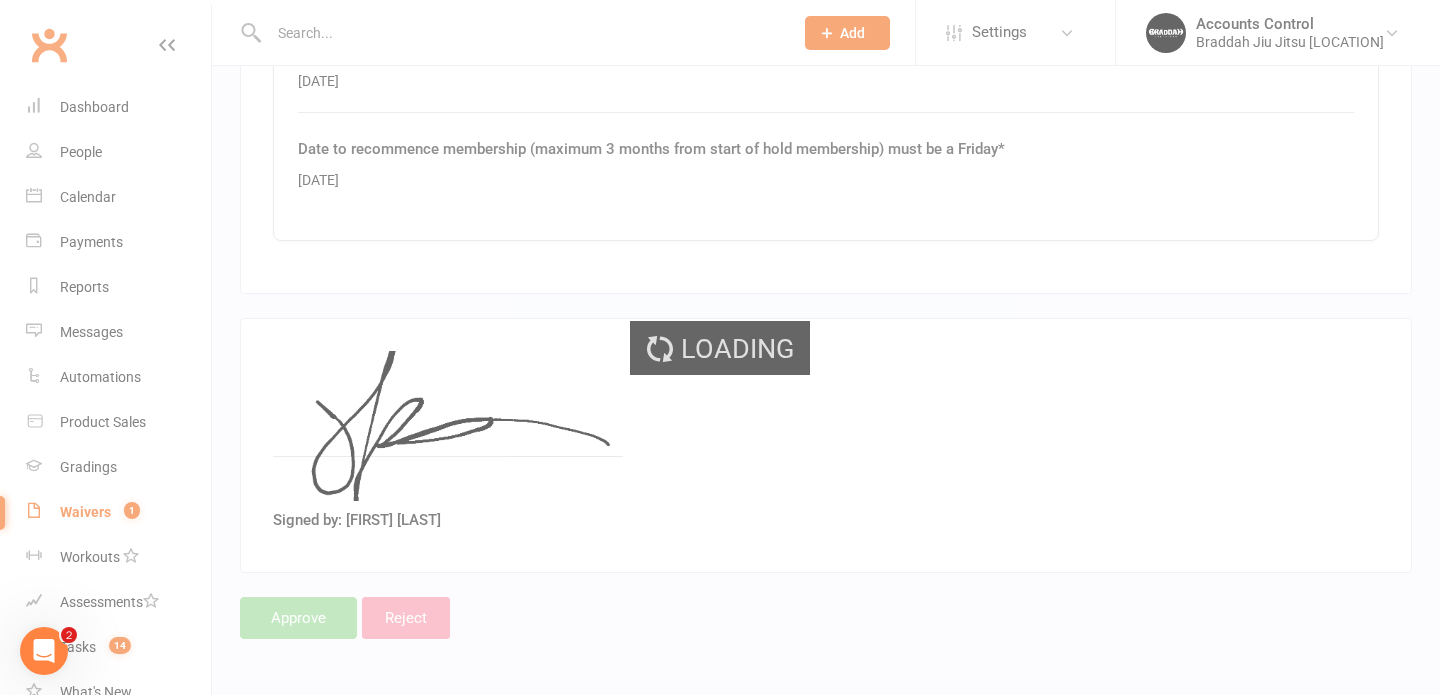 scroll, scrollTop: 0, scrollLeft: 0, axis: both 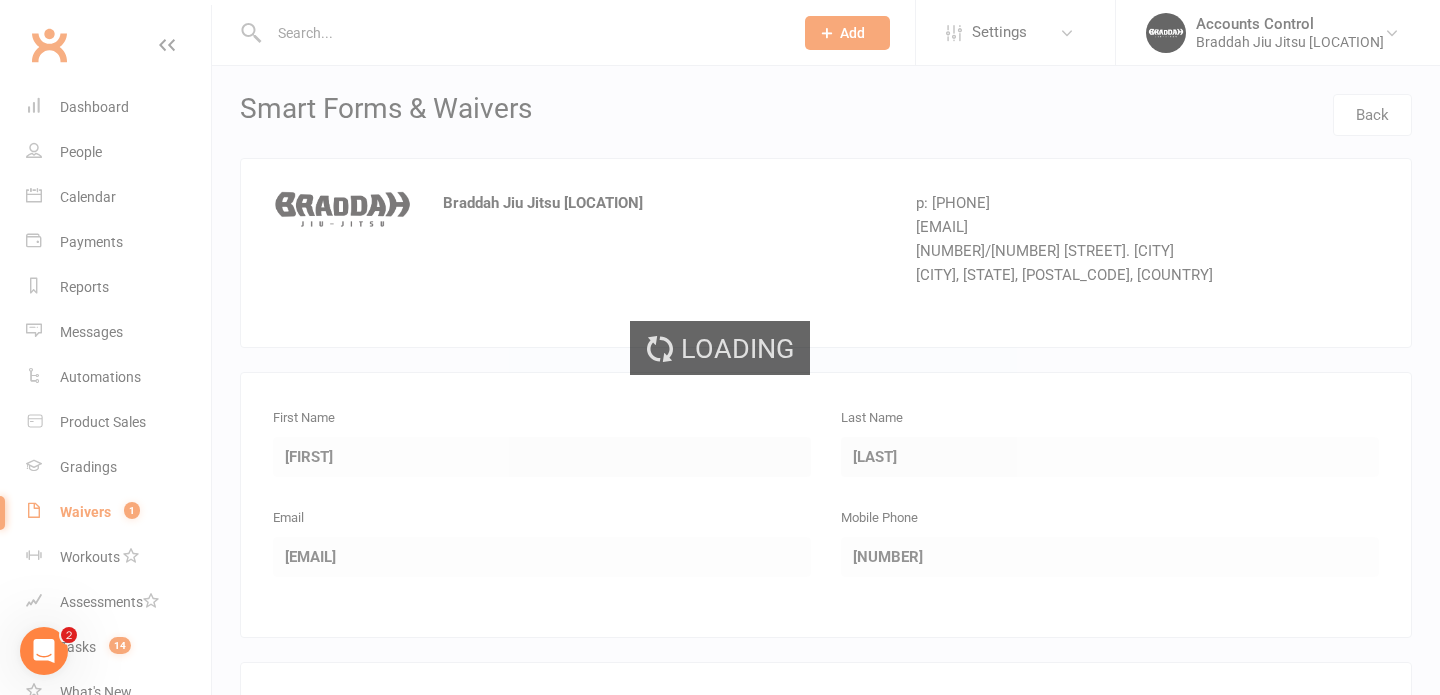 select on "50" 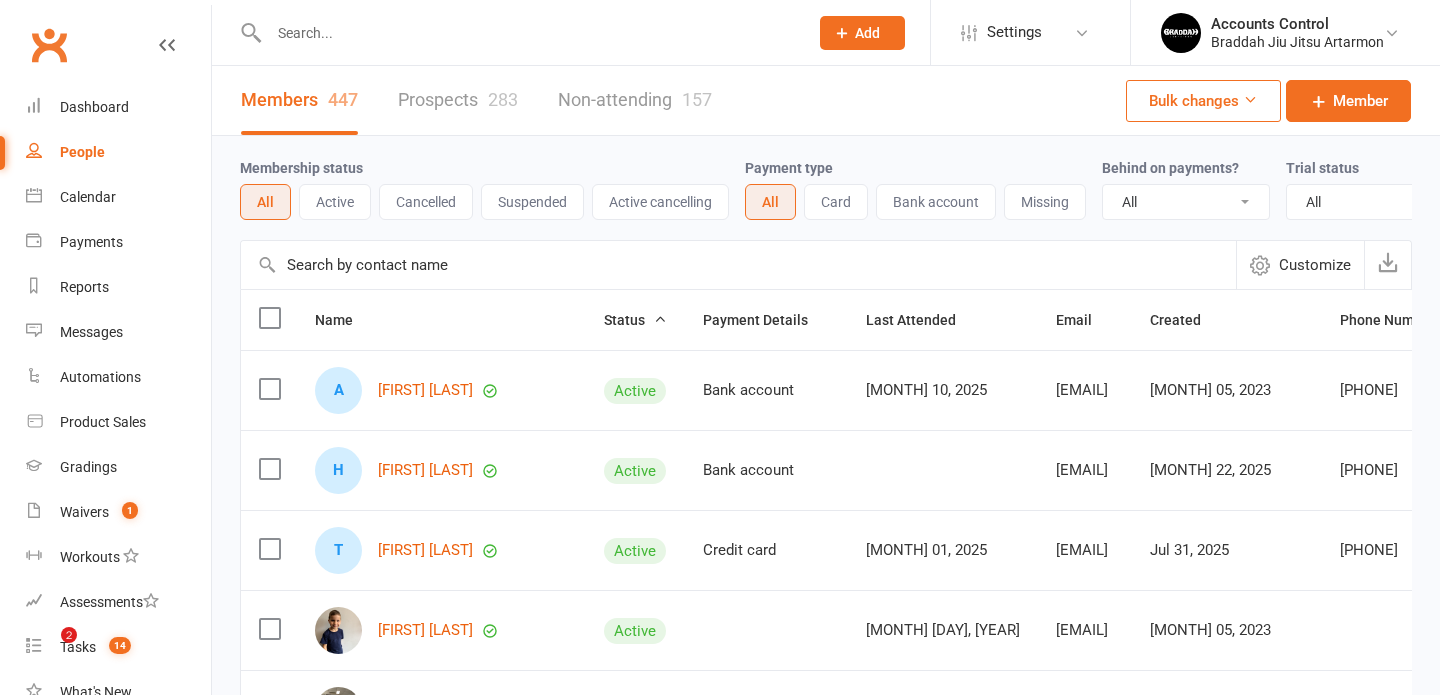 select on "100" 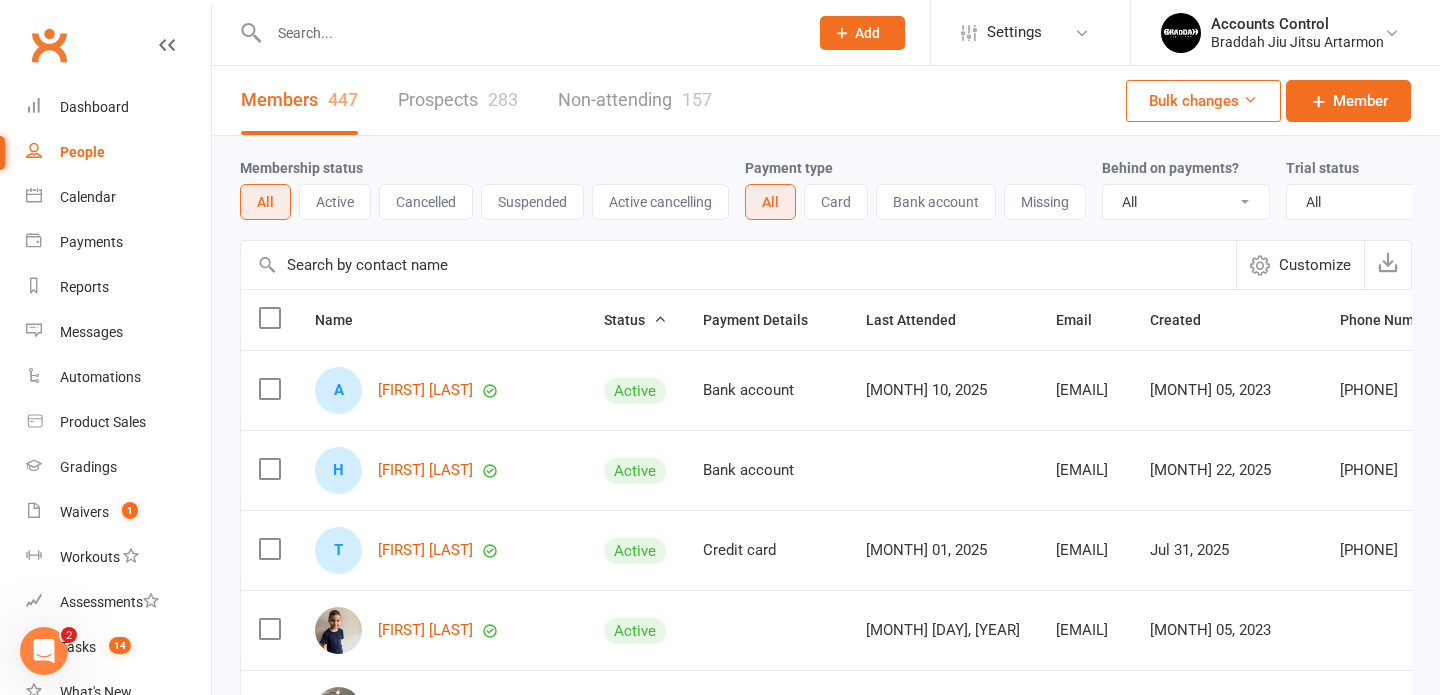 scroll, scrollTop: 0, scrollLeft: 0, axis: both 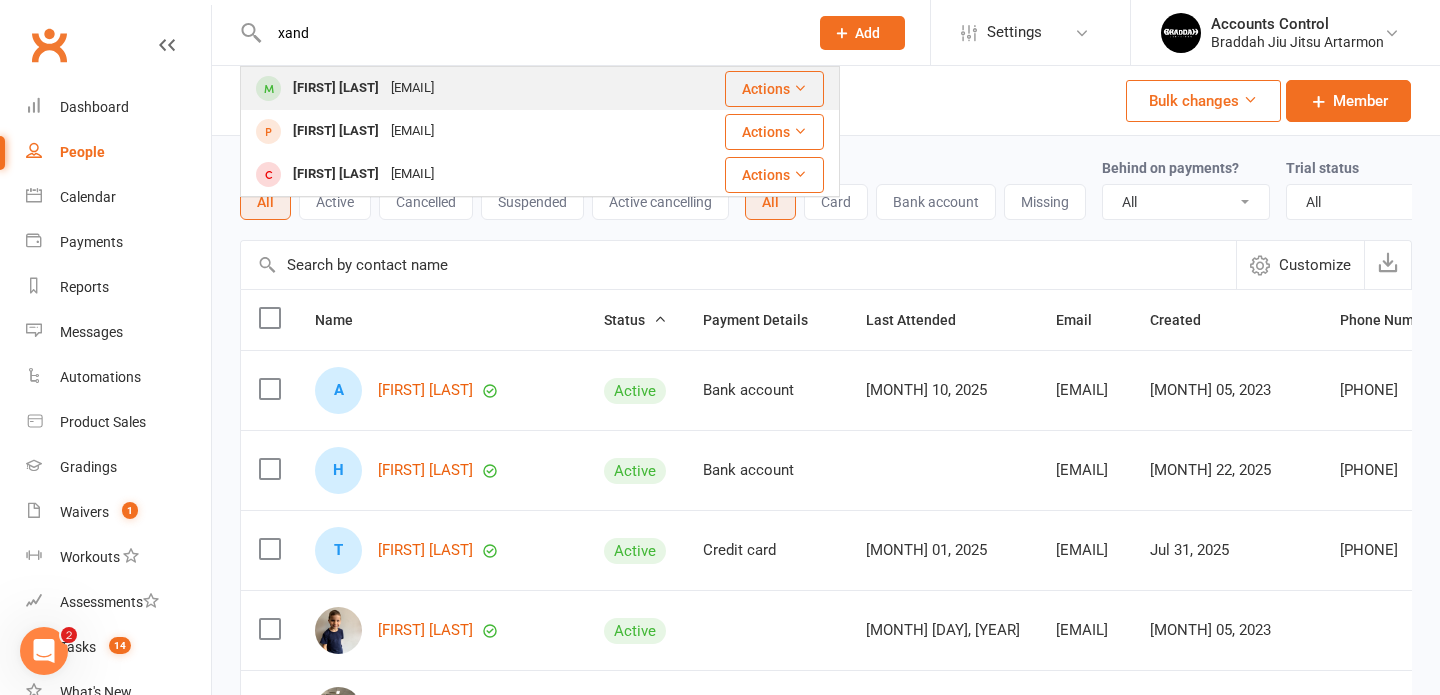 type on "xand" 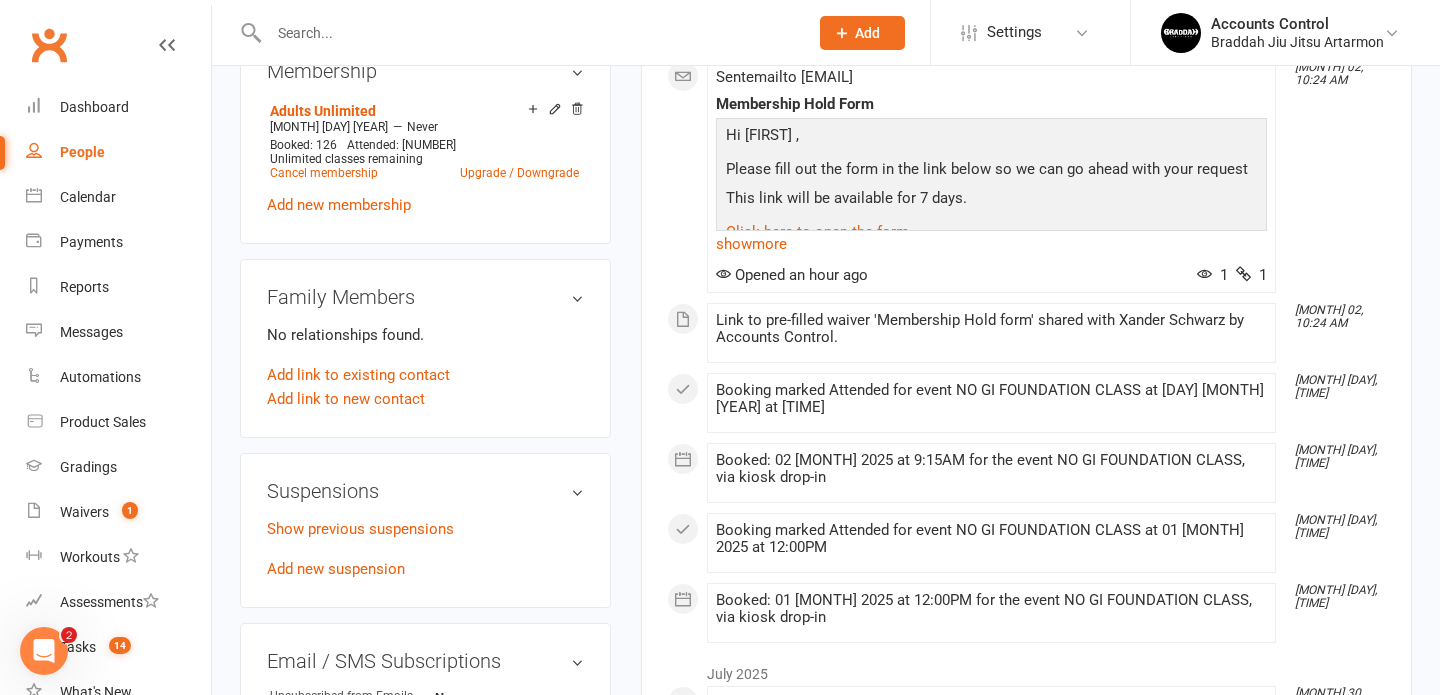 scroll, scrollTop: 795, scrollLeft: 0, axis: vertical 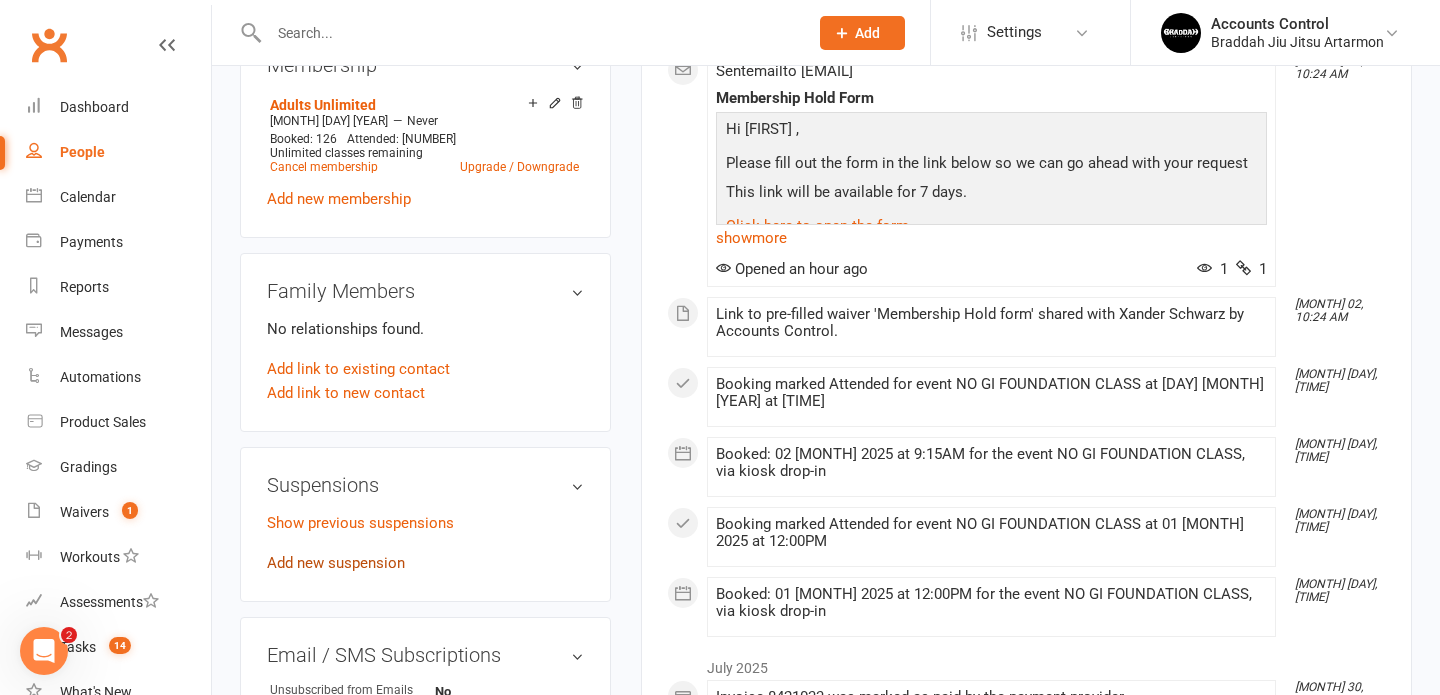 click on "Add new suspension" at bounding box center [336, 563] 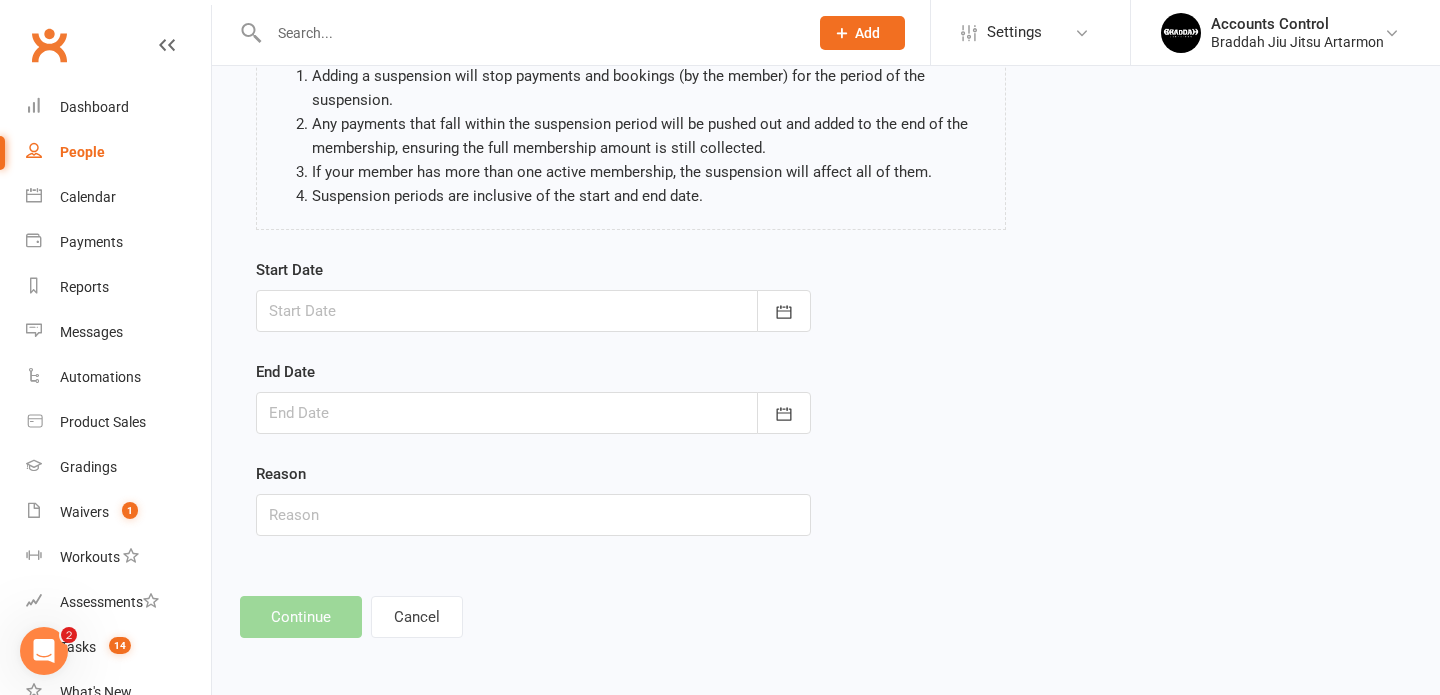 scroll, scrollTop: 0, scrollLeft: 0, axis: both 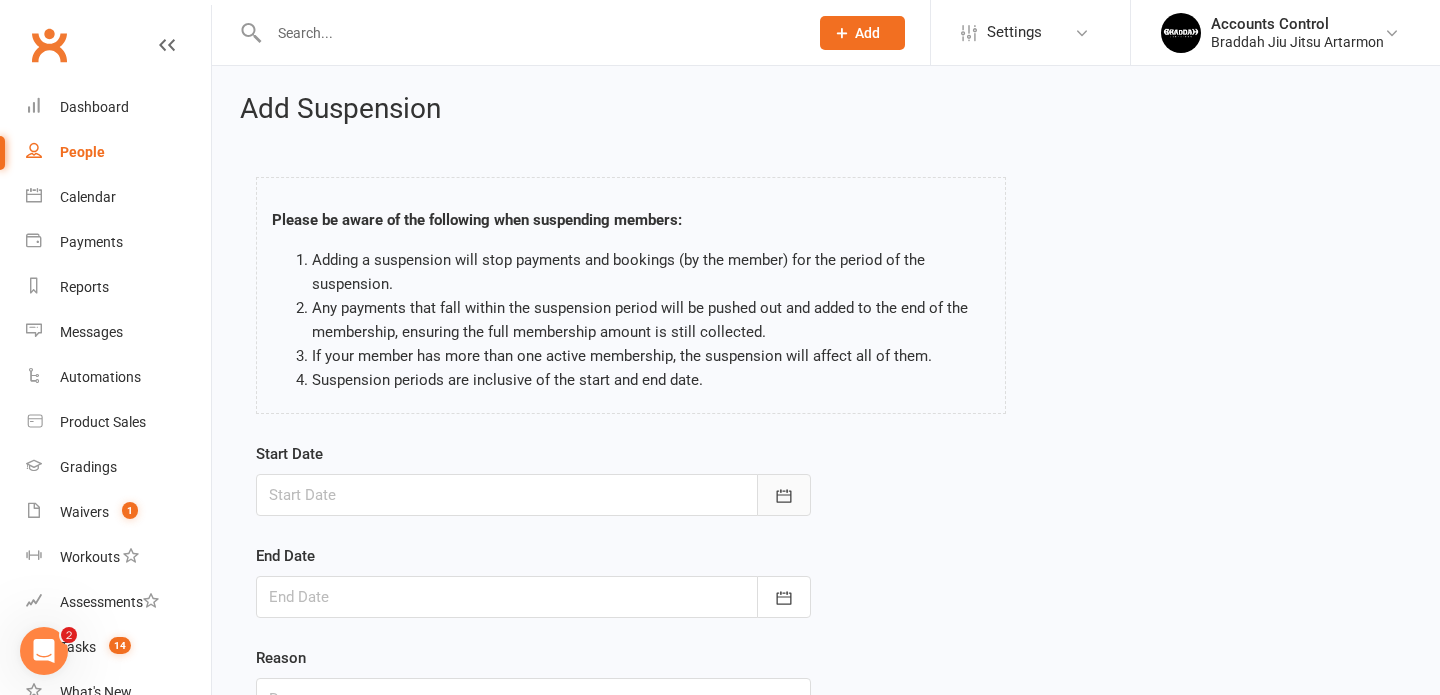 click 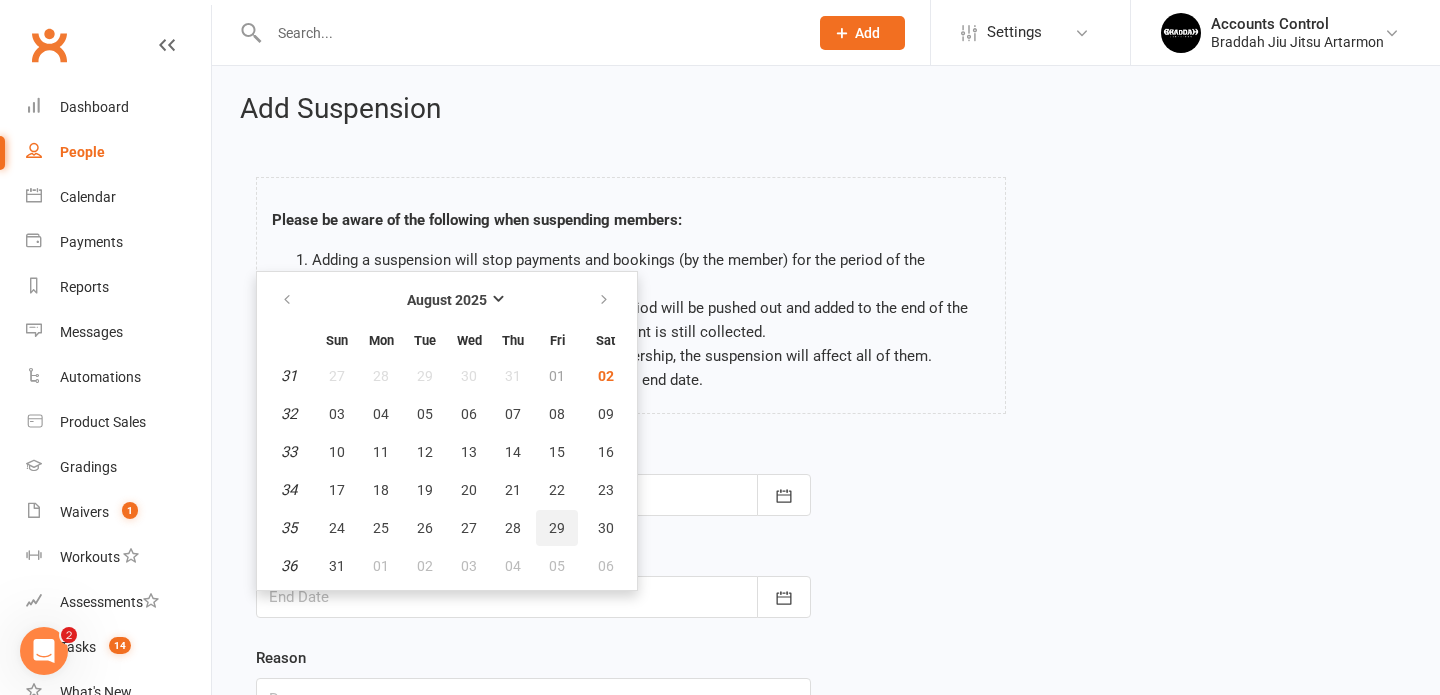 click on "29" at bounding box center (557, 528) 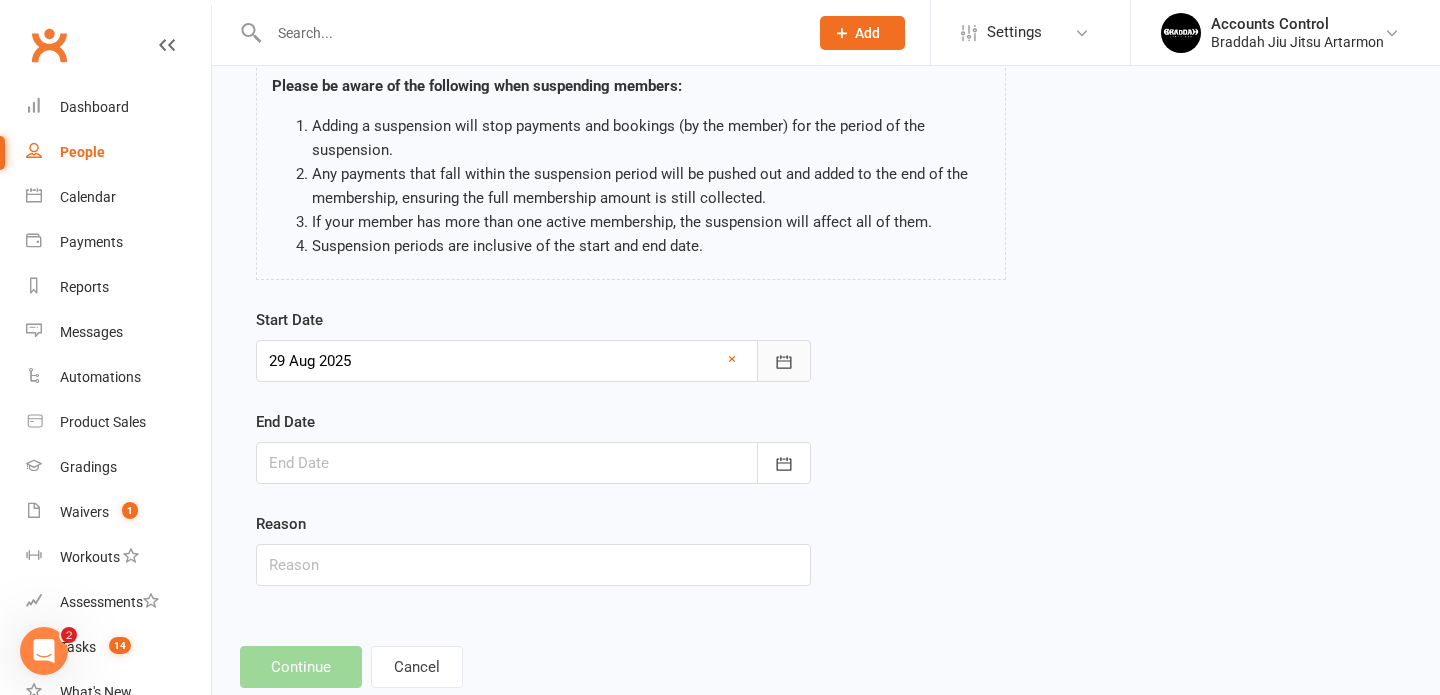scroll, scrollTop: 184, scrollLeft: 0, axis: vertical 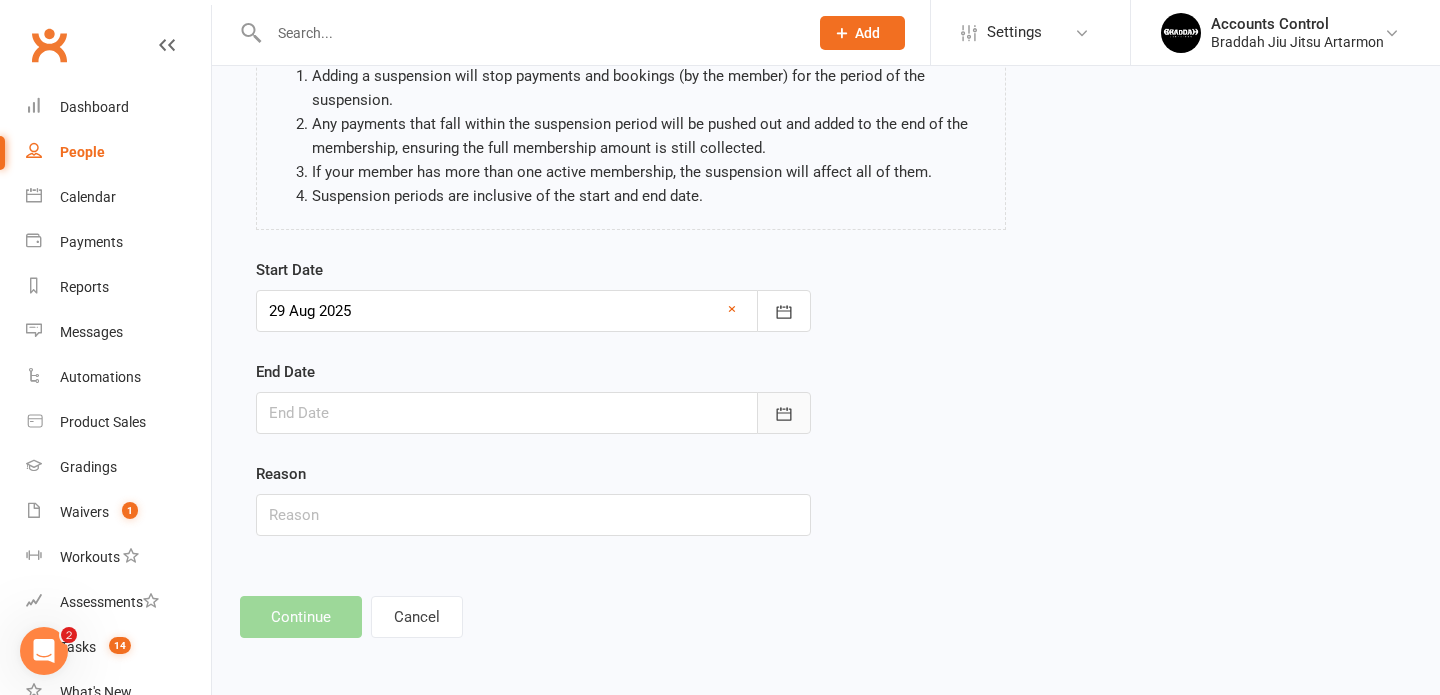 click 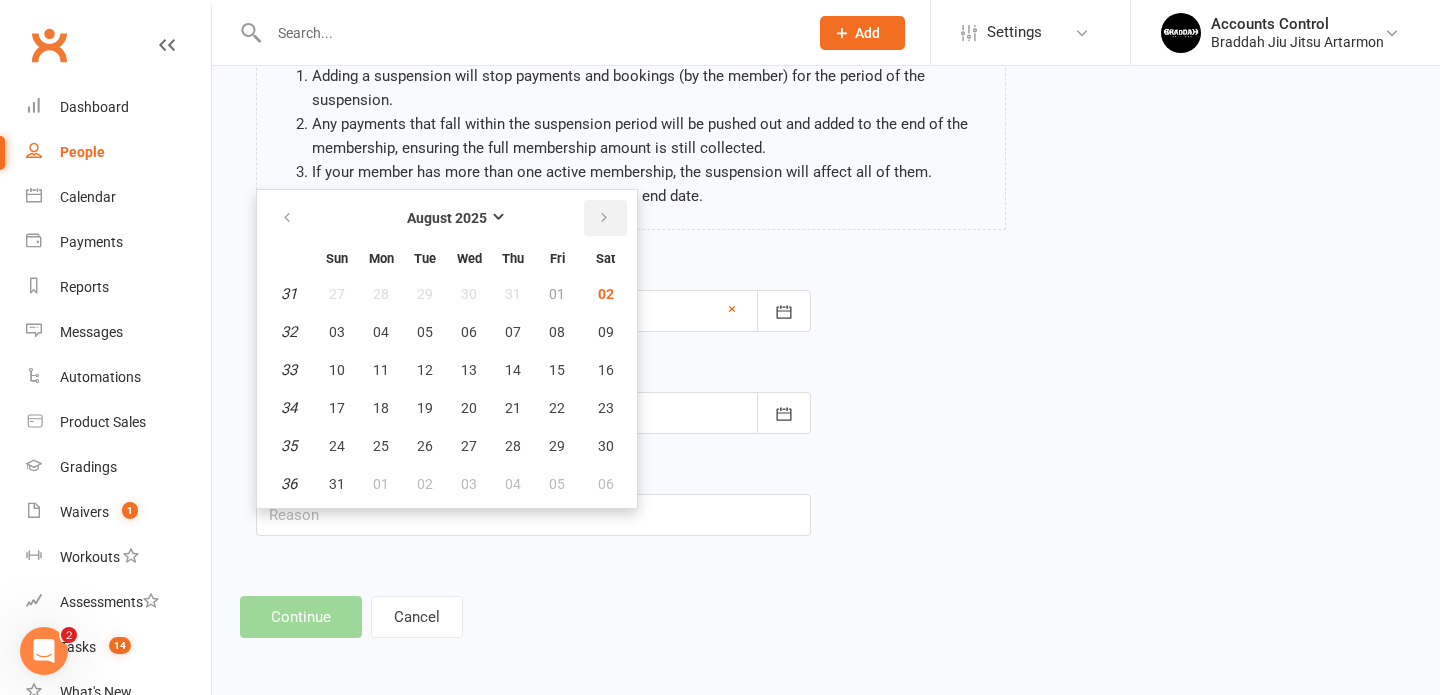 click at bounding box center [605, 218] 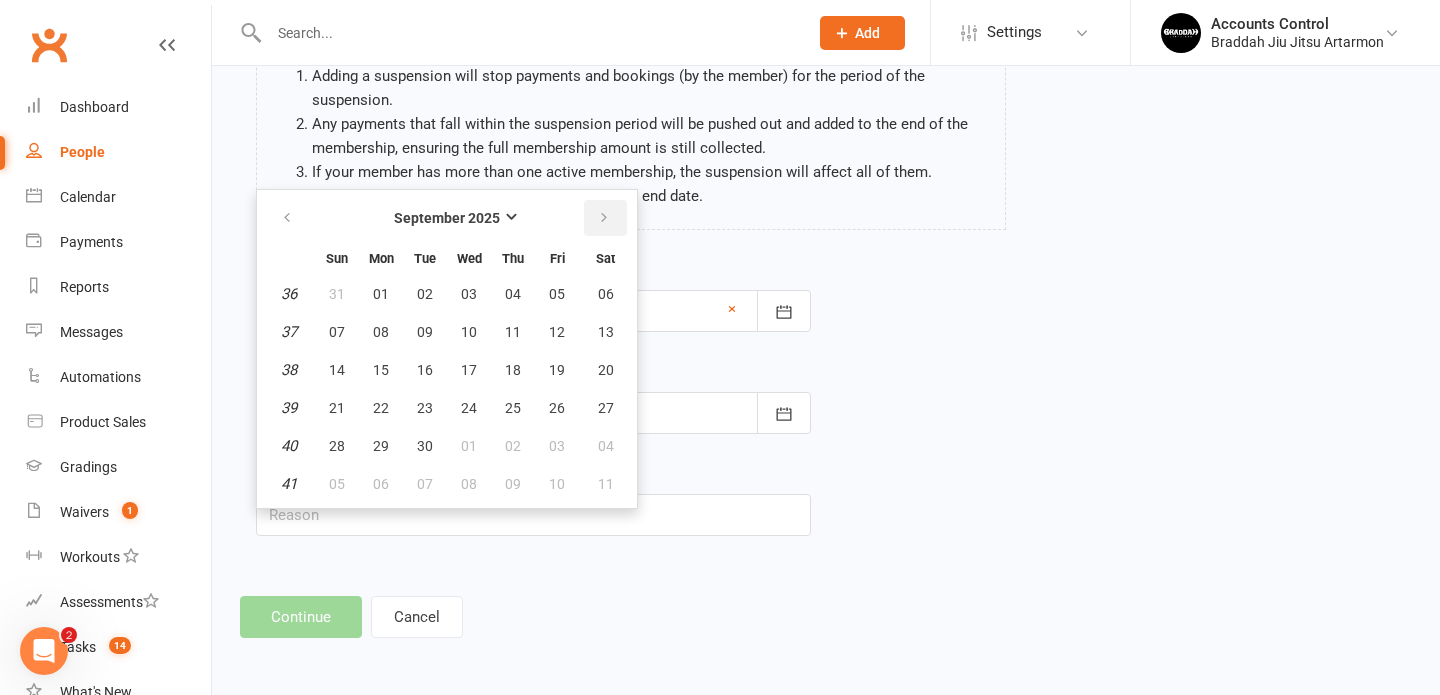 click at bounding box center (605, 218) 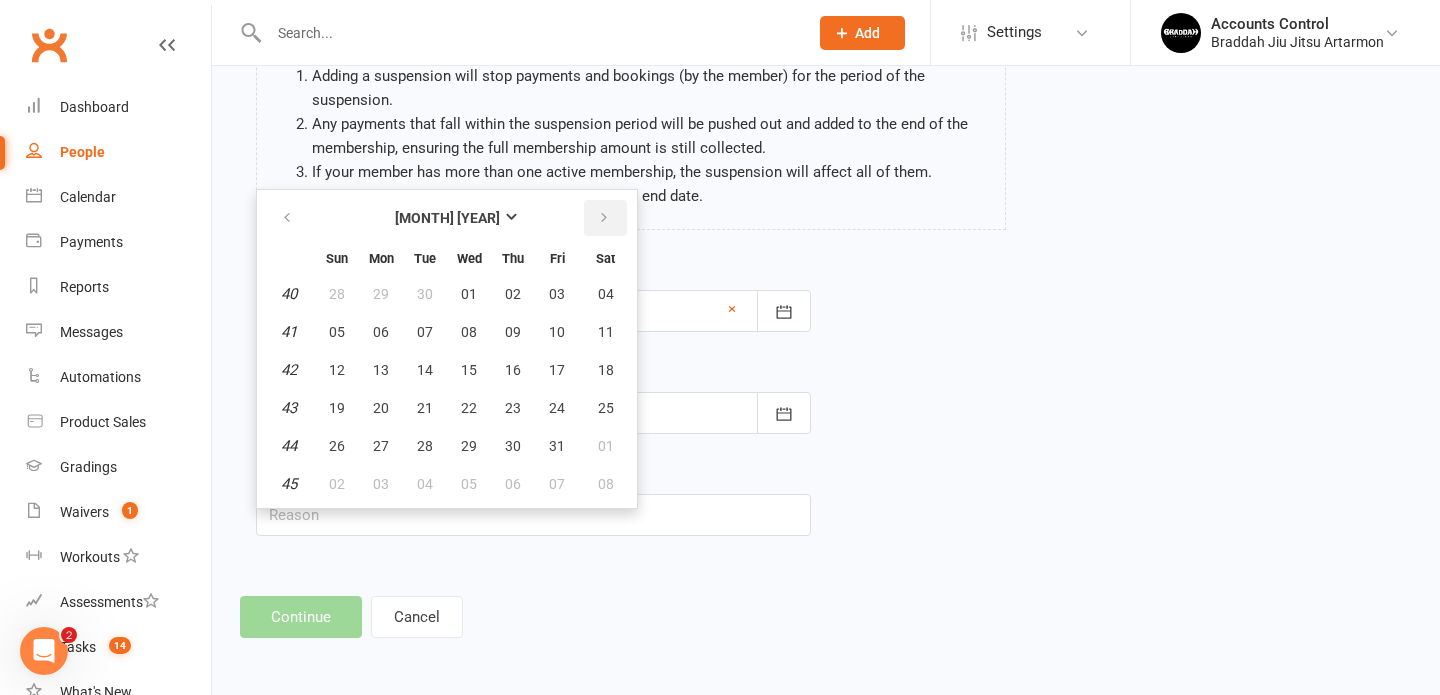 click at bounding box center (605, 218) 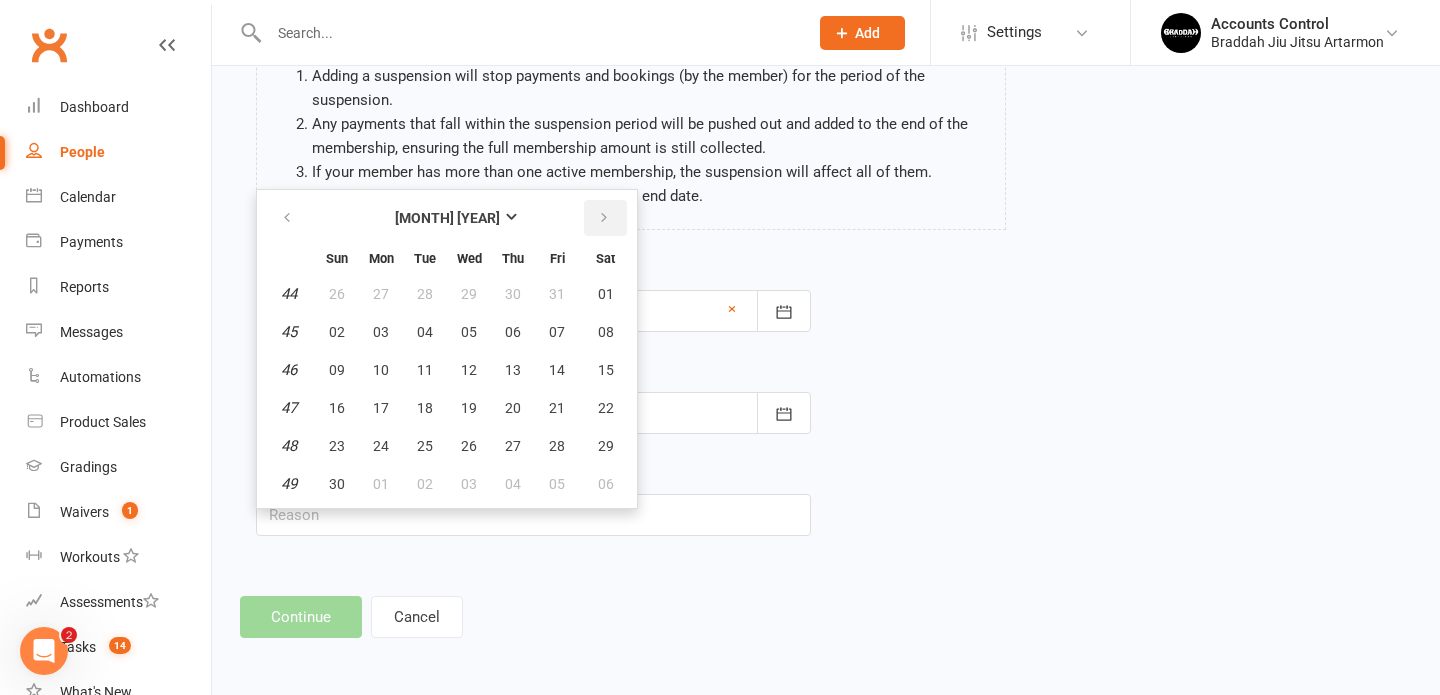 click at bounding box center (605, 218) 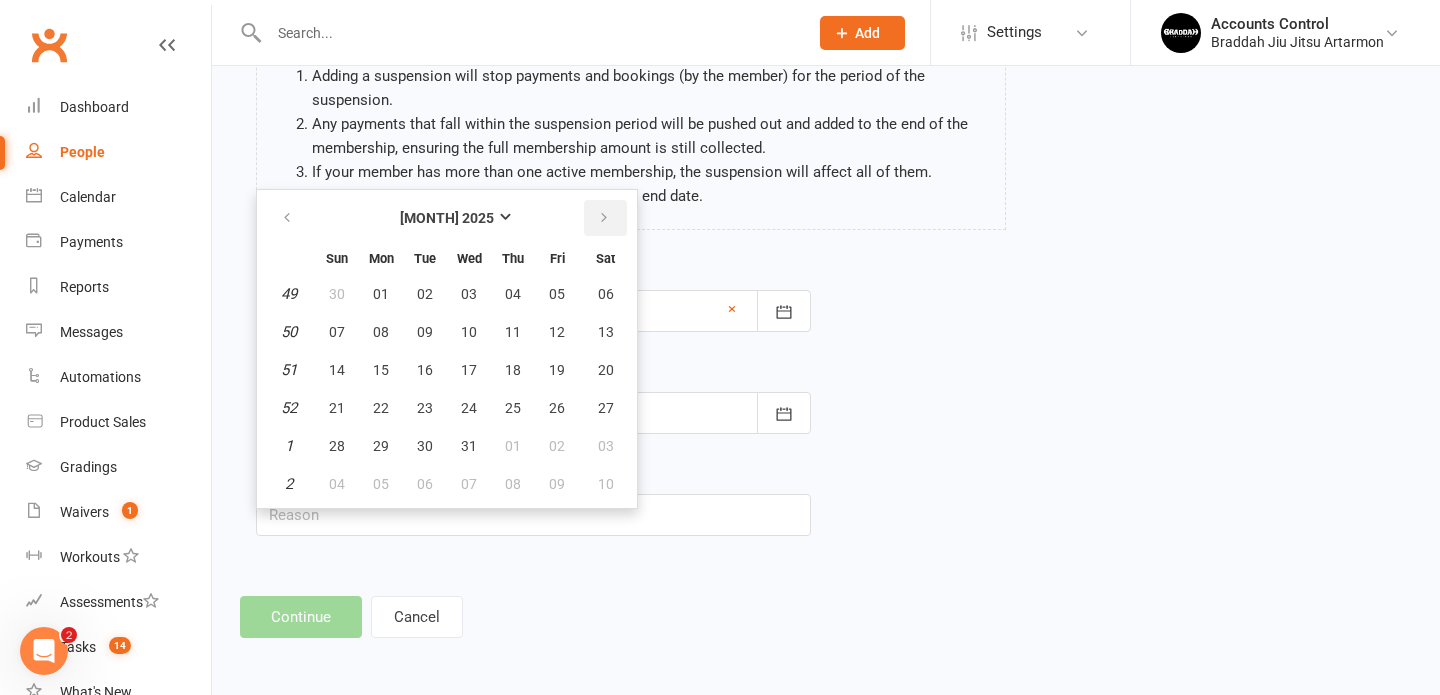 click at bounding box center (605, 218) 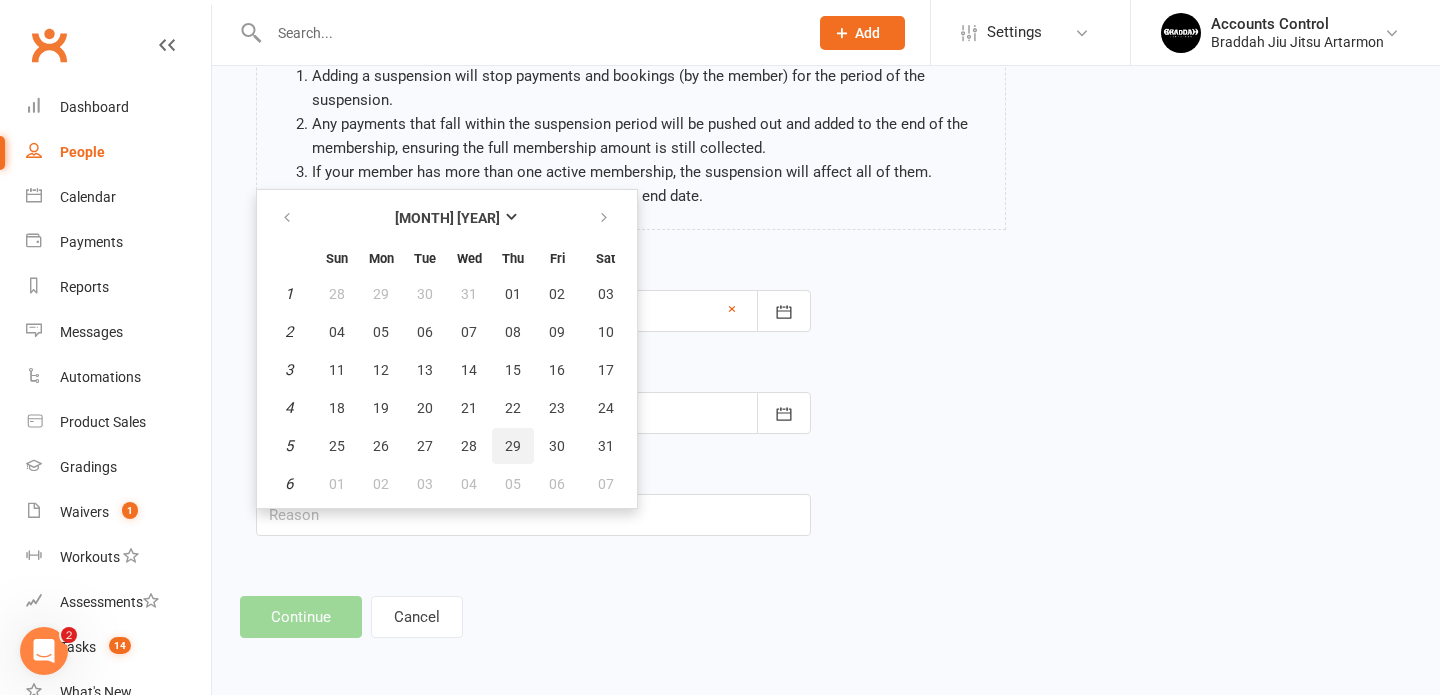 click on "29" at bounding box center [513, 446] 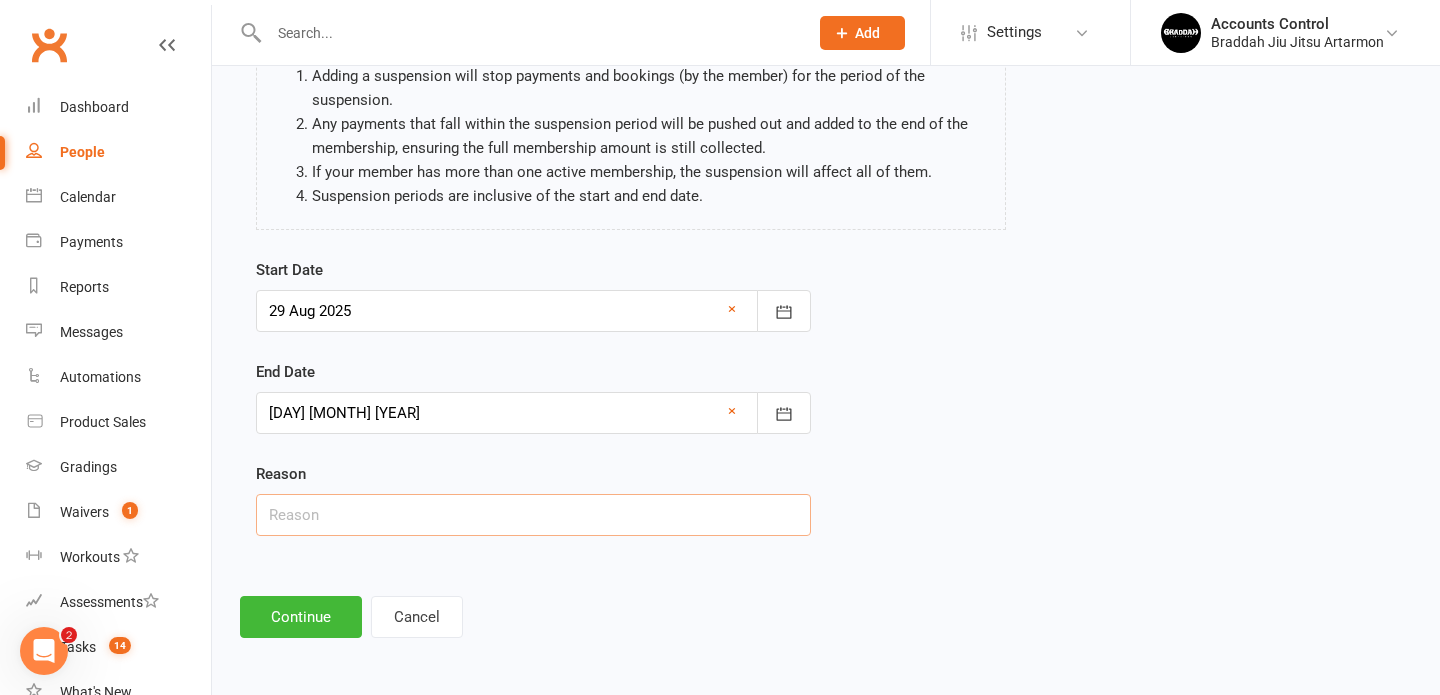 click at bounding box center (533, 515) 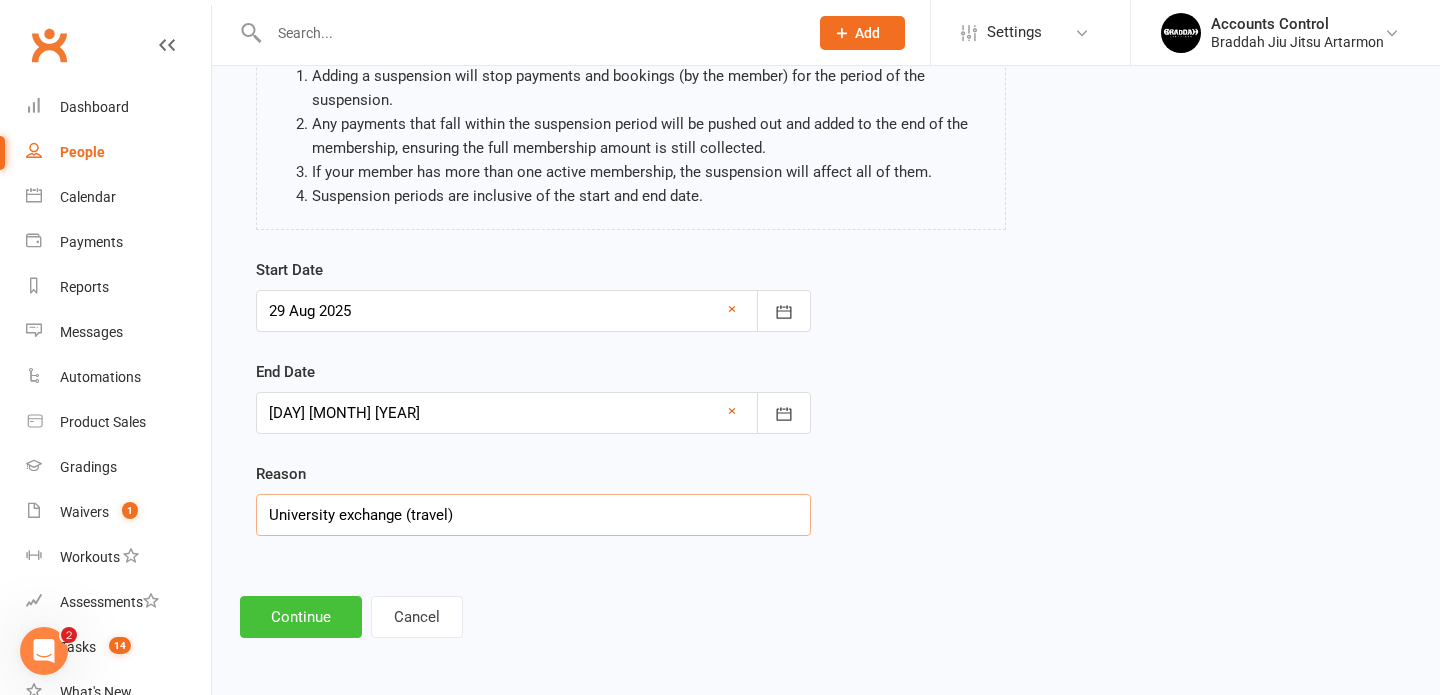 type on "University exchange (travel)" 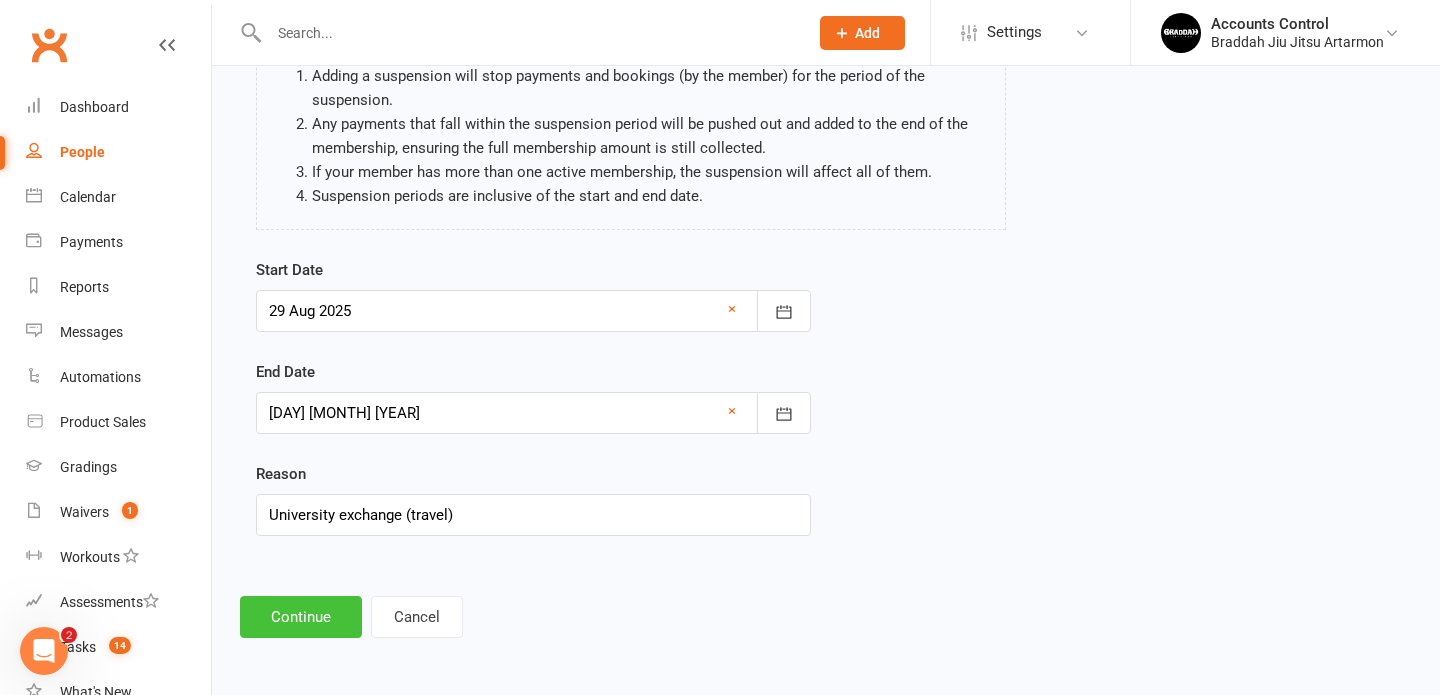 click on "Continue" at bounding box center [301, 617] 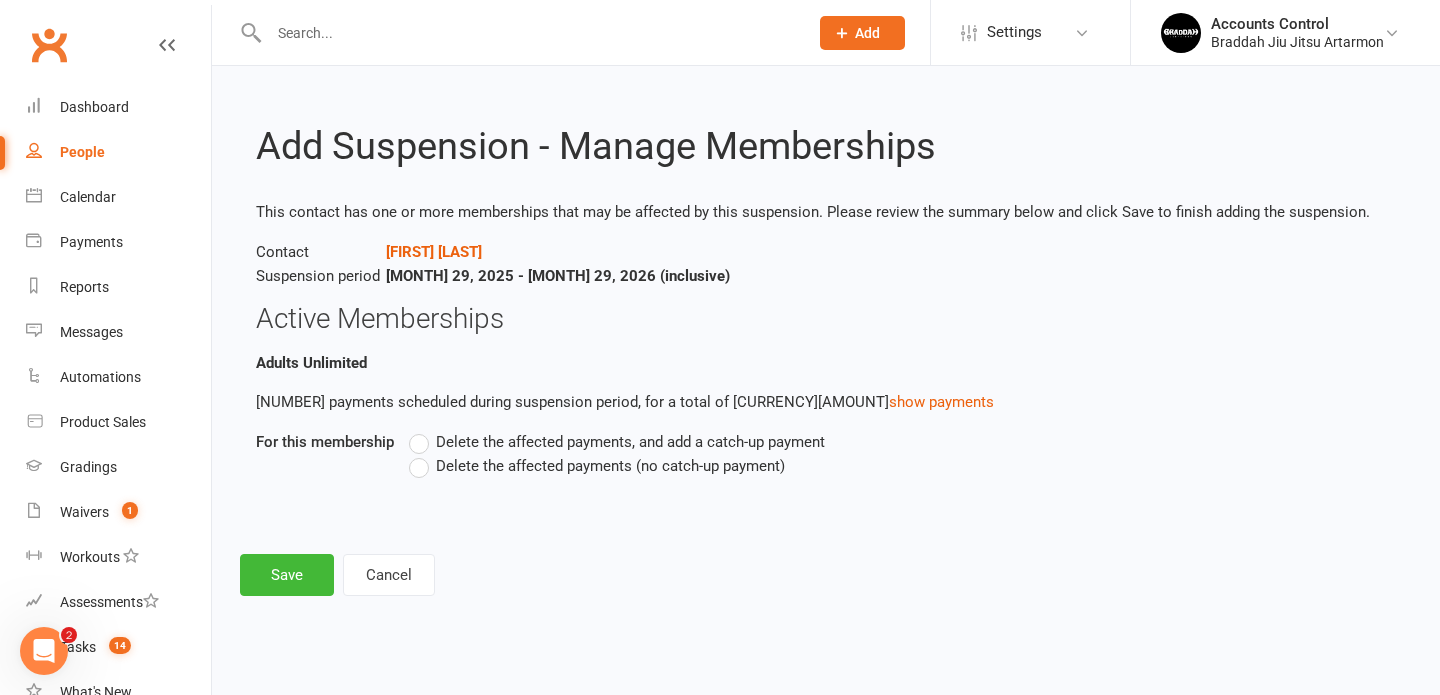 scroll, scrollTop: 0, scrollLeft: 0, axis: both 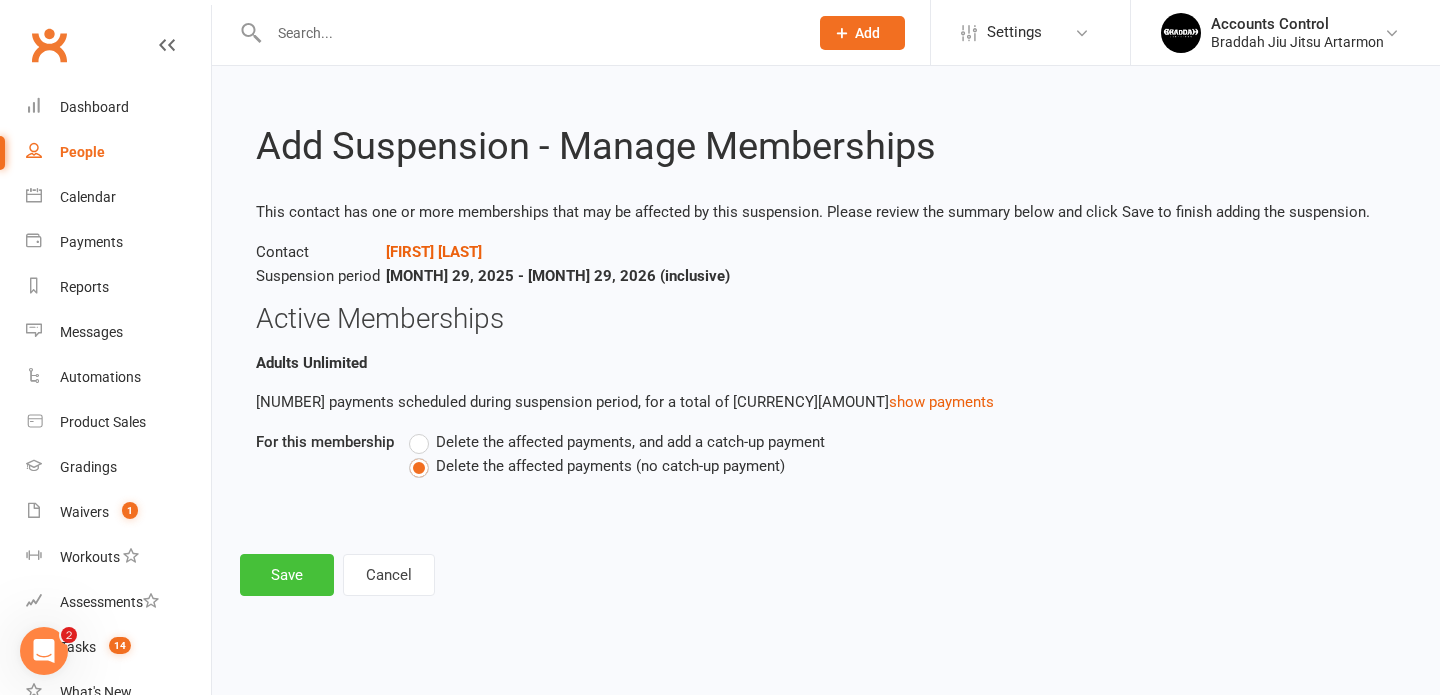 click on "Save" at bounding box center (287, 575) 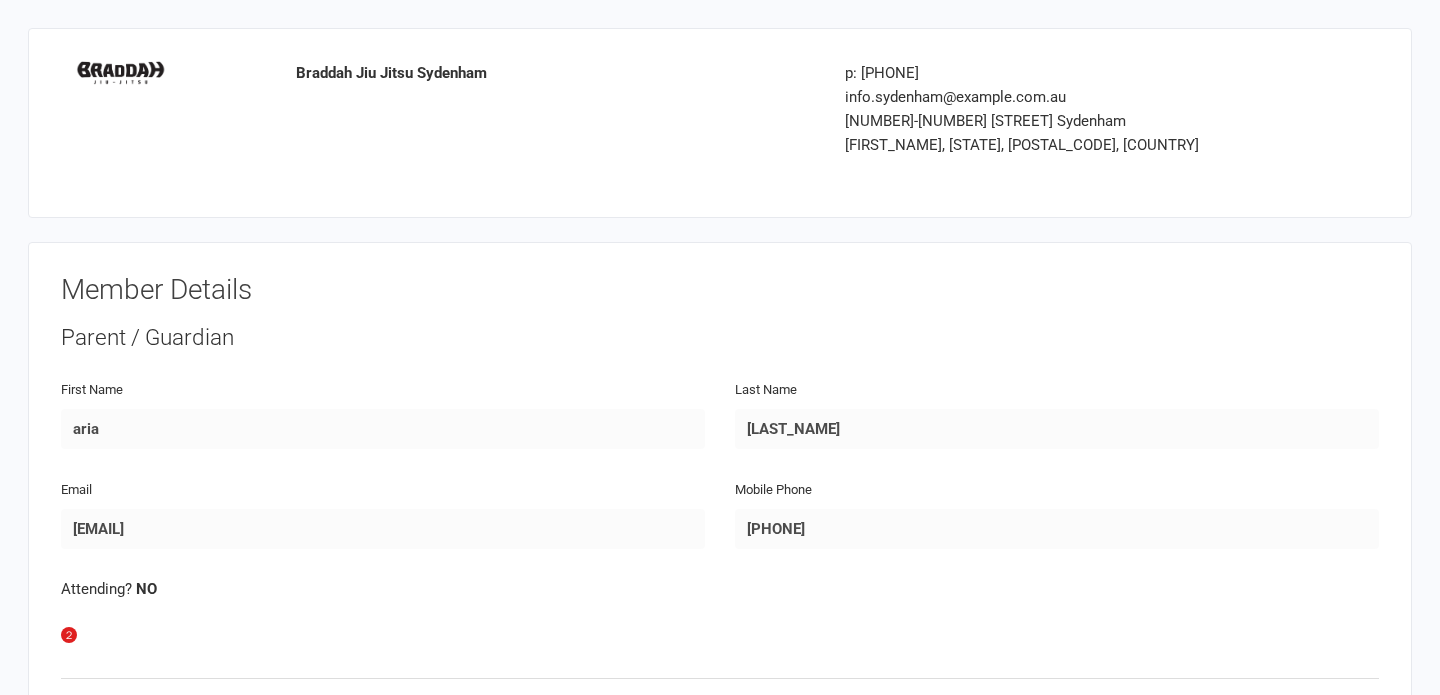 scroll, scrollTop: 836, scrollLeft: 0, axis: vertical 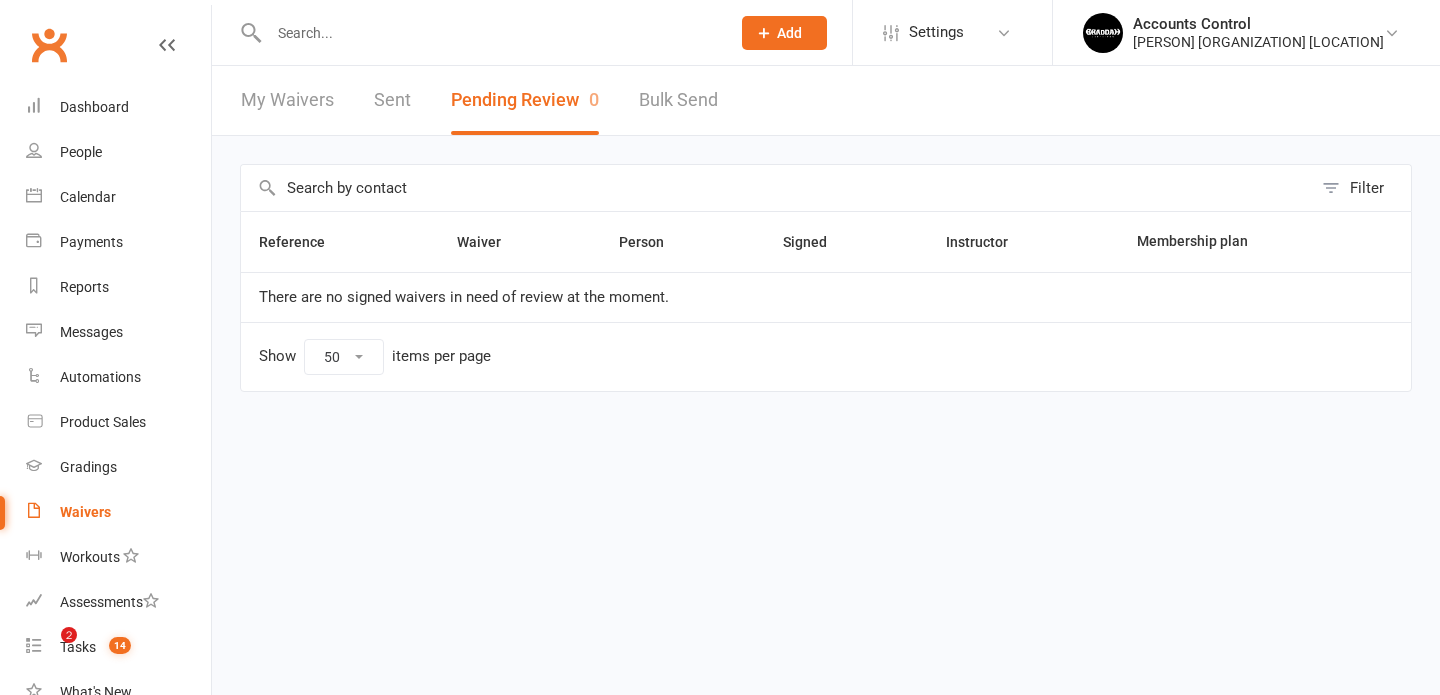 select on "50" 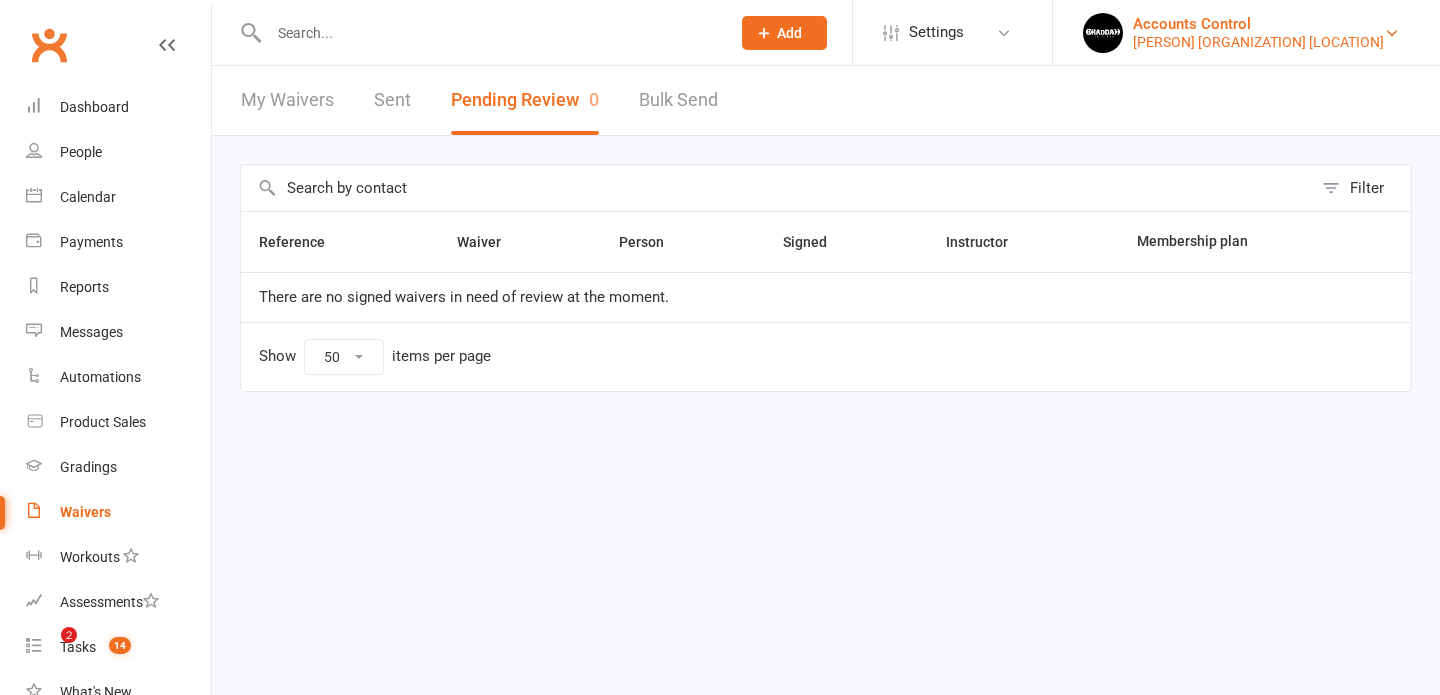 scroll, scrollTop: 0, scrollLeft: 0, axis: both 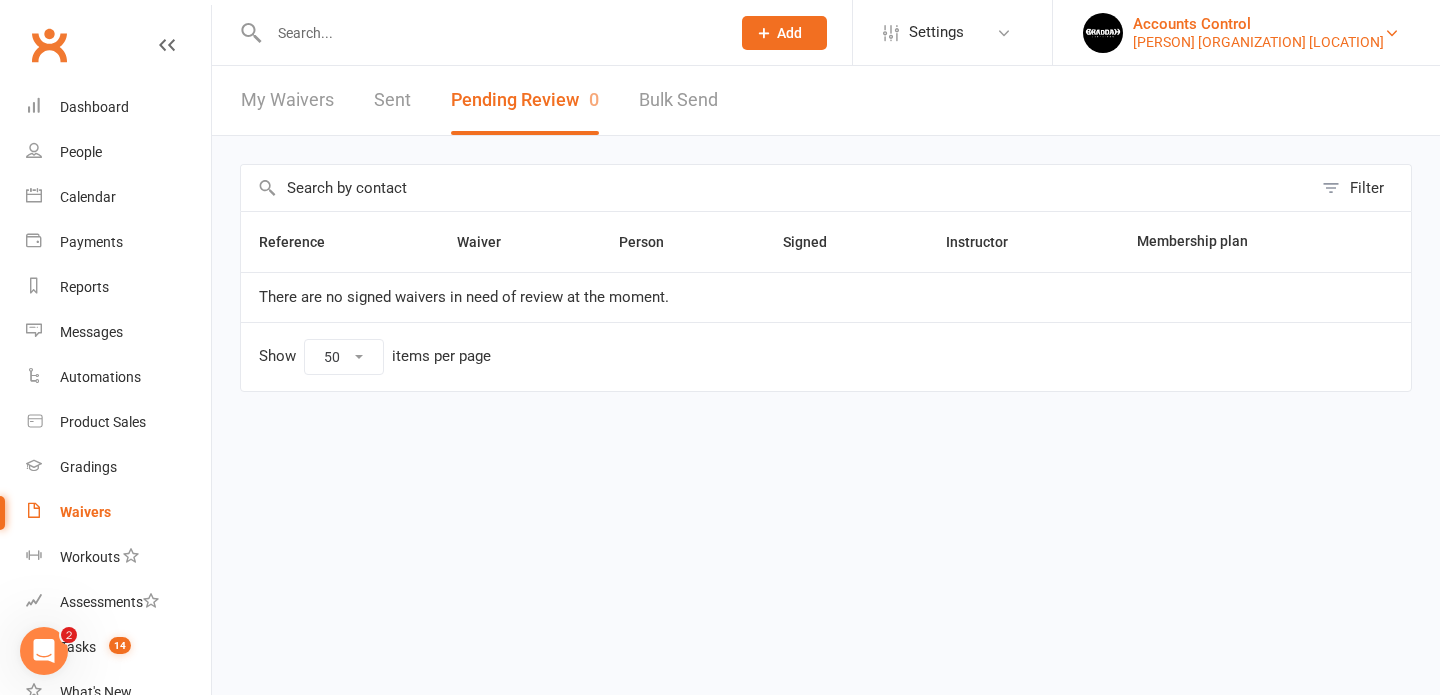 click on "[PERSON] [ORGANIZATION] [LOCATION]" at bounding box center (1258, 42) 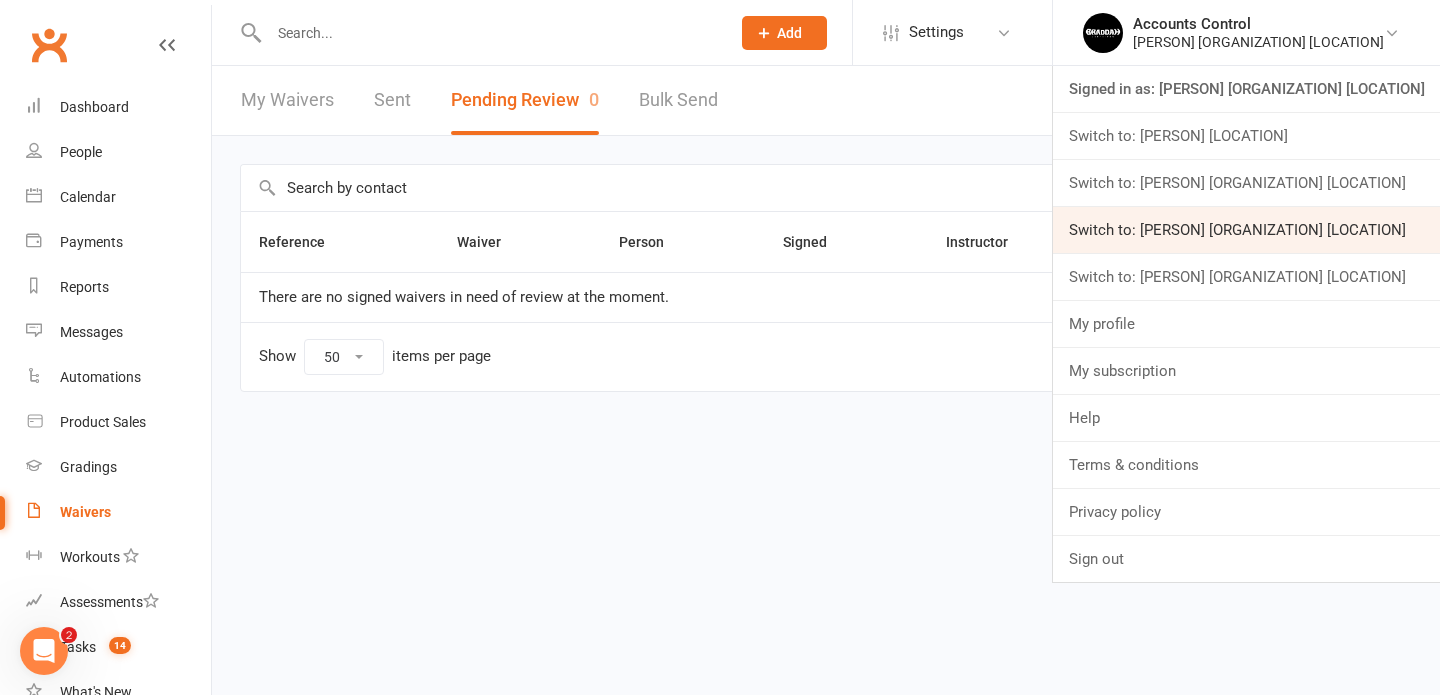 click on "Switch to: Braddah Jiu Jitsu [LOCATION]" at bounding box center [1246, 230] 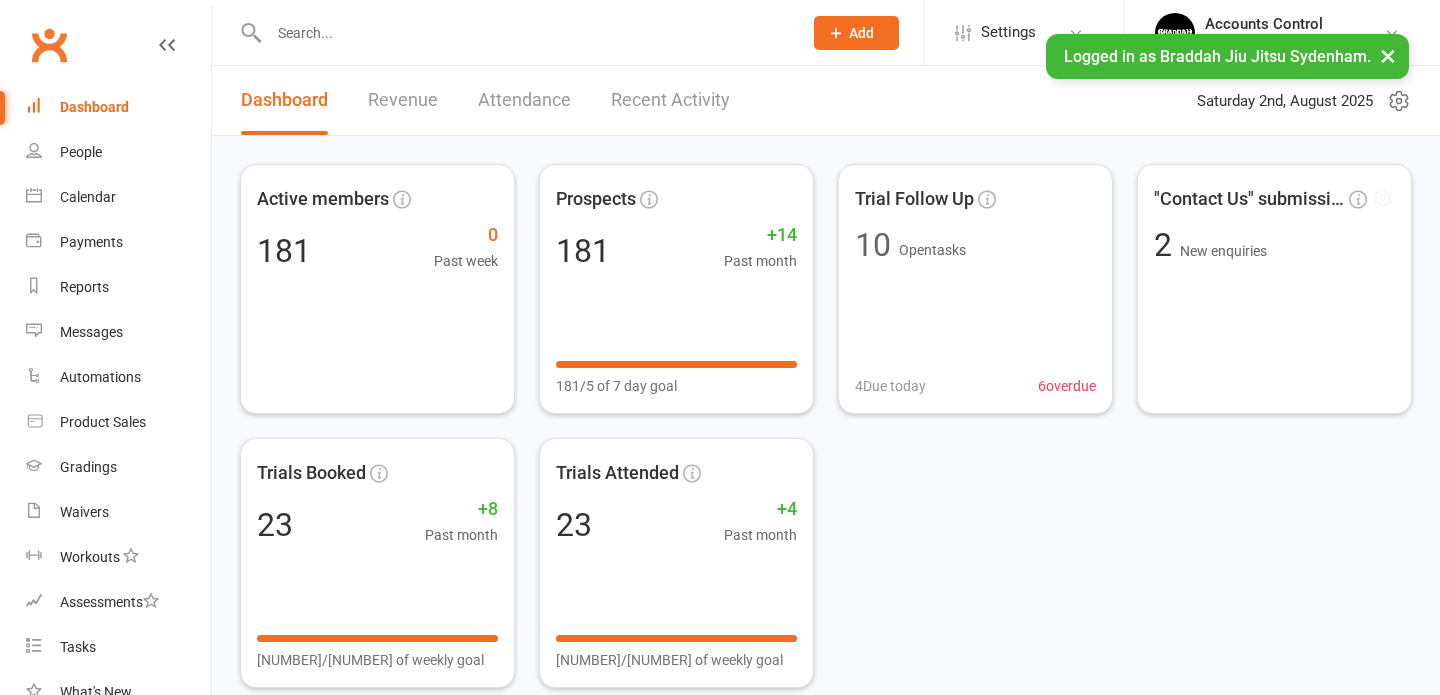 scroll, scrollTop: 0, scrollLeft: 0, axis: both 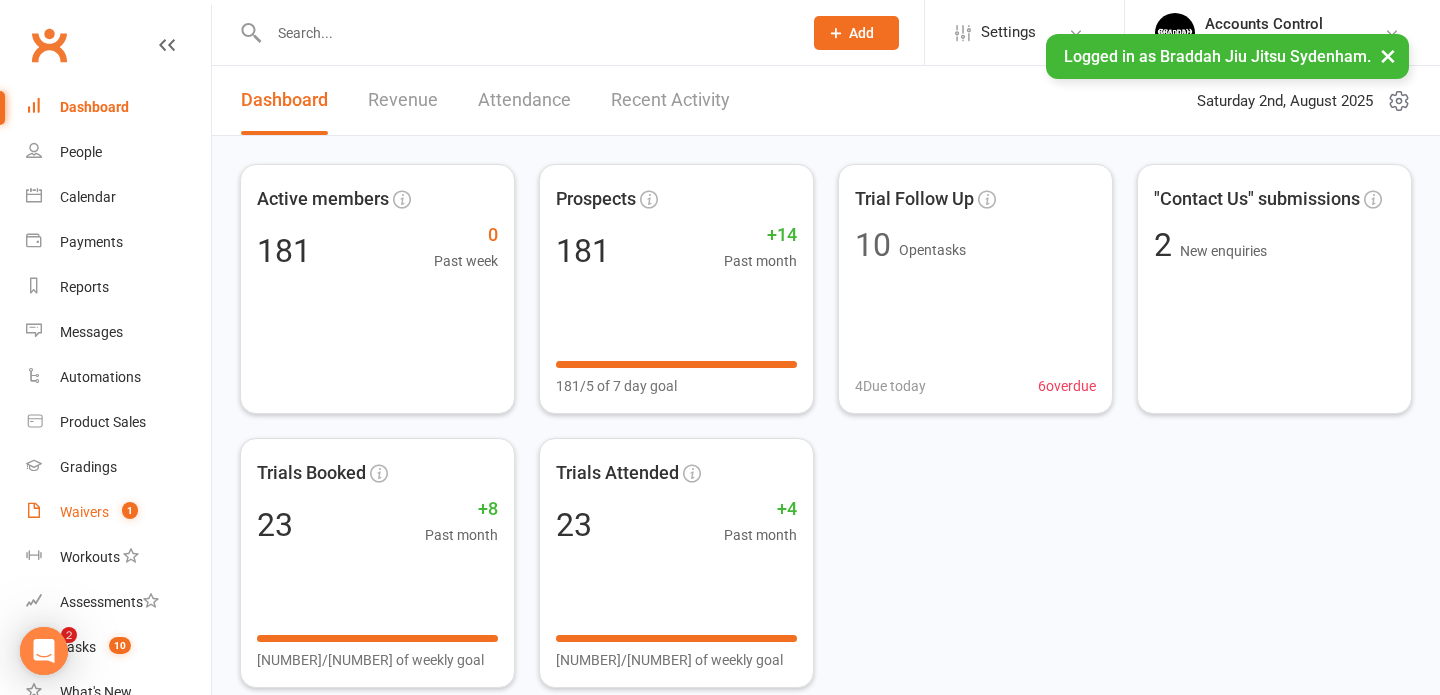 click on "Waivers   1" at bounding box center [118, 512] 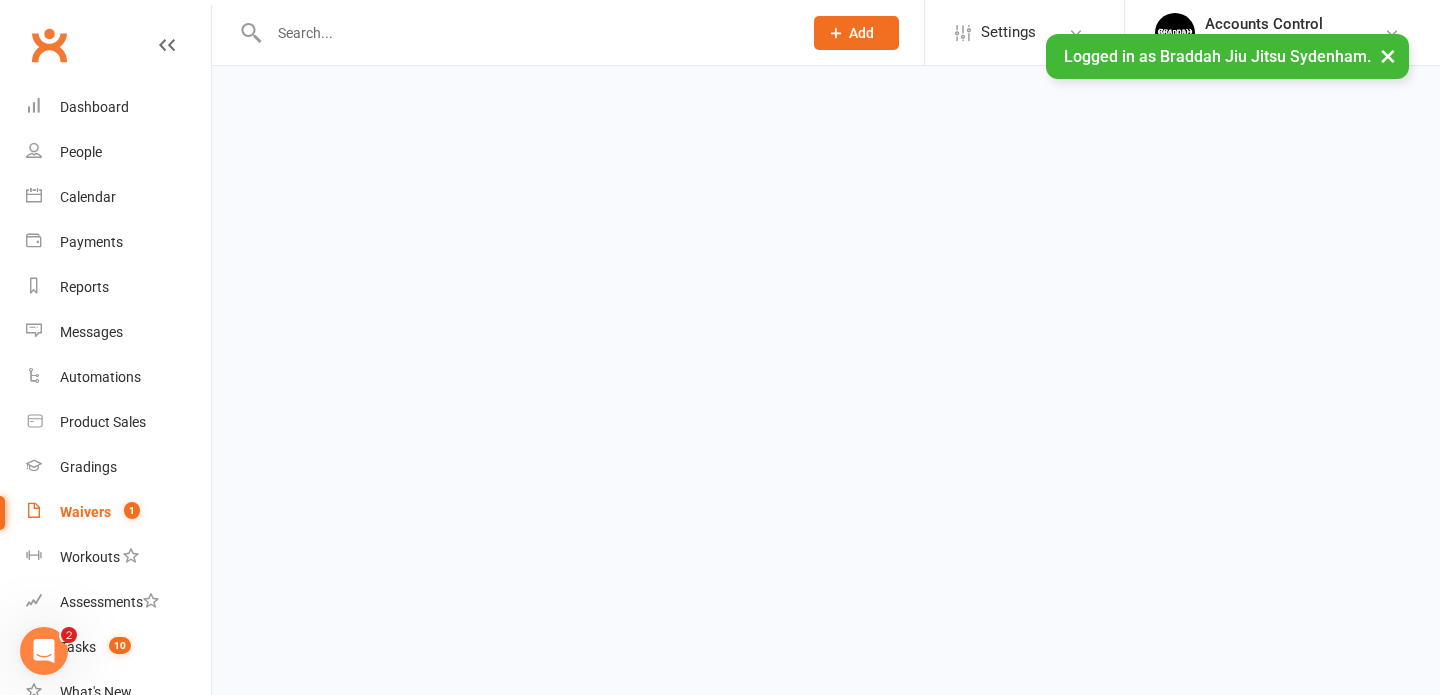 select on "25" 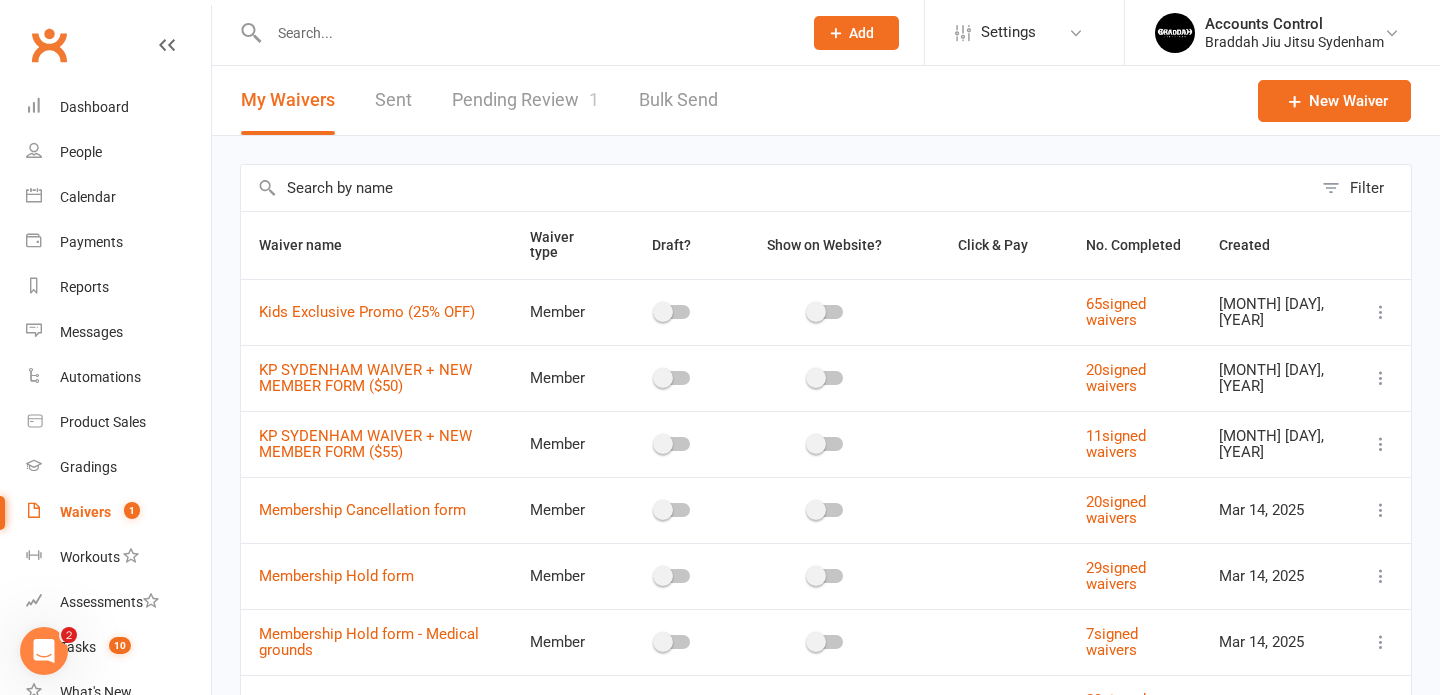 click on "Pending Review 1" at bounding box center [525, 100] 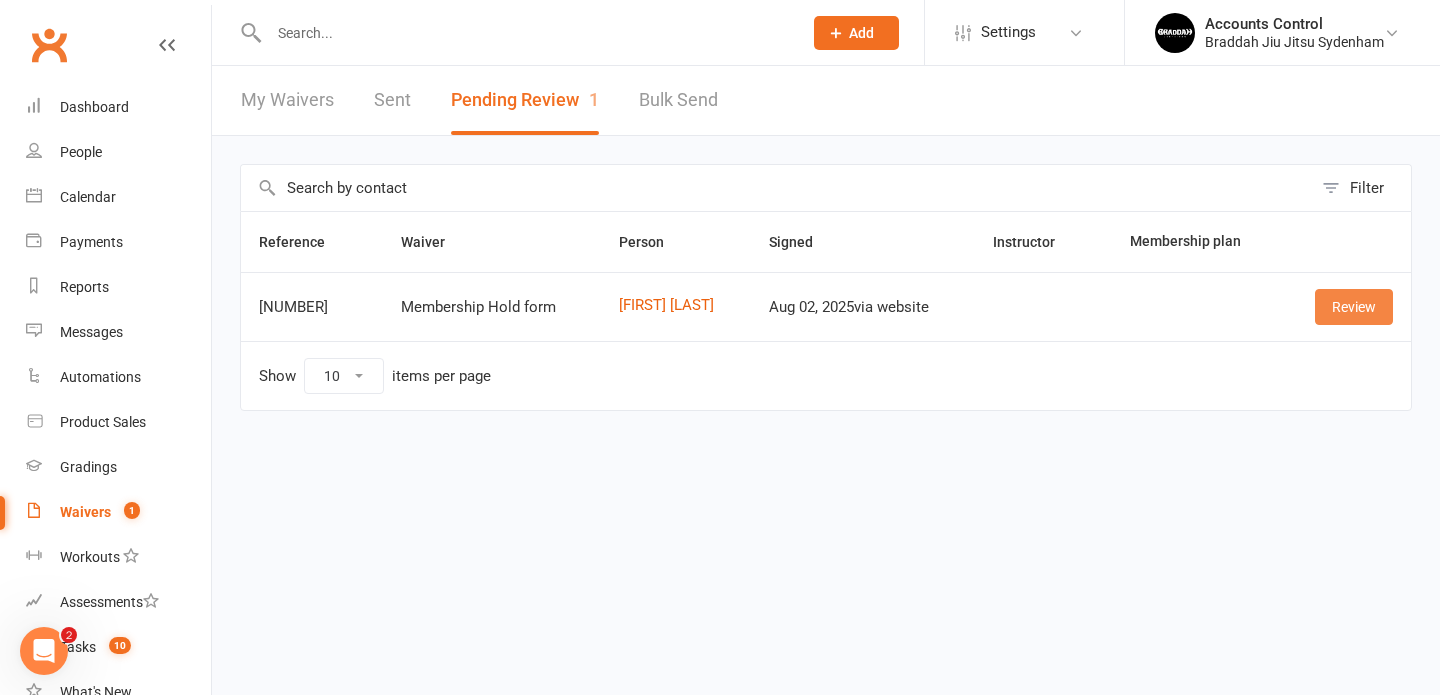 click on "Review" at bounding box center [1354, 307] 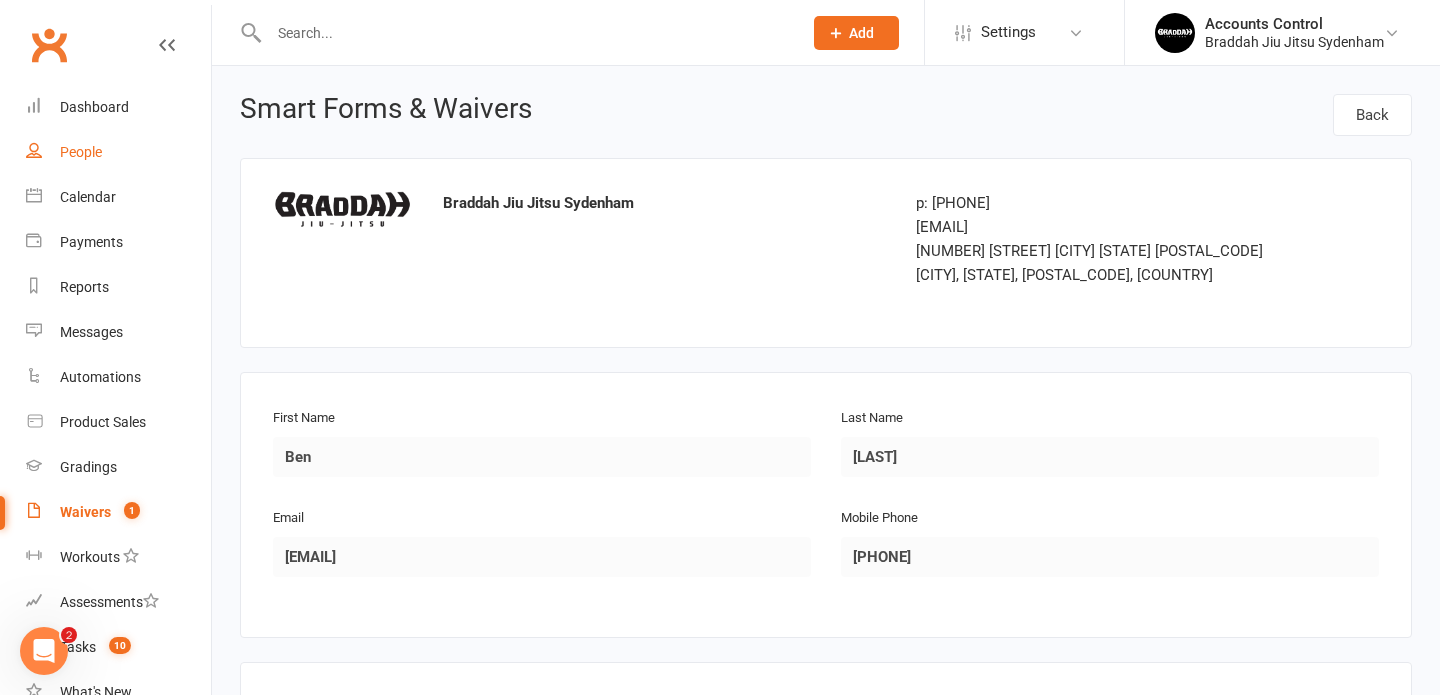 click on "People" at bounding box center (81, 152) 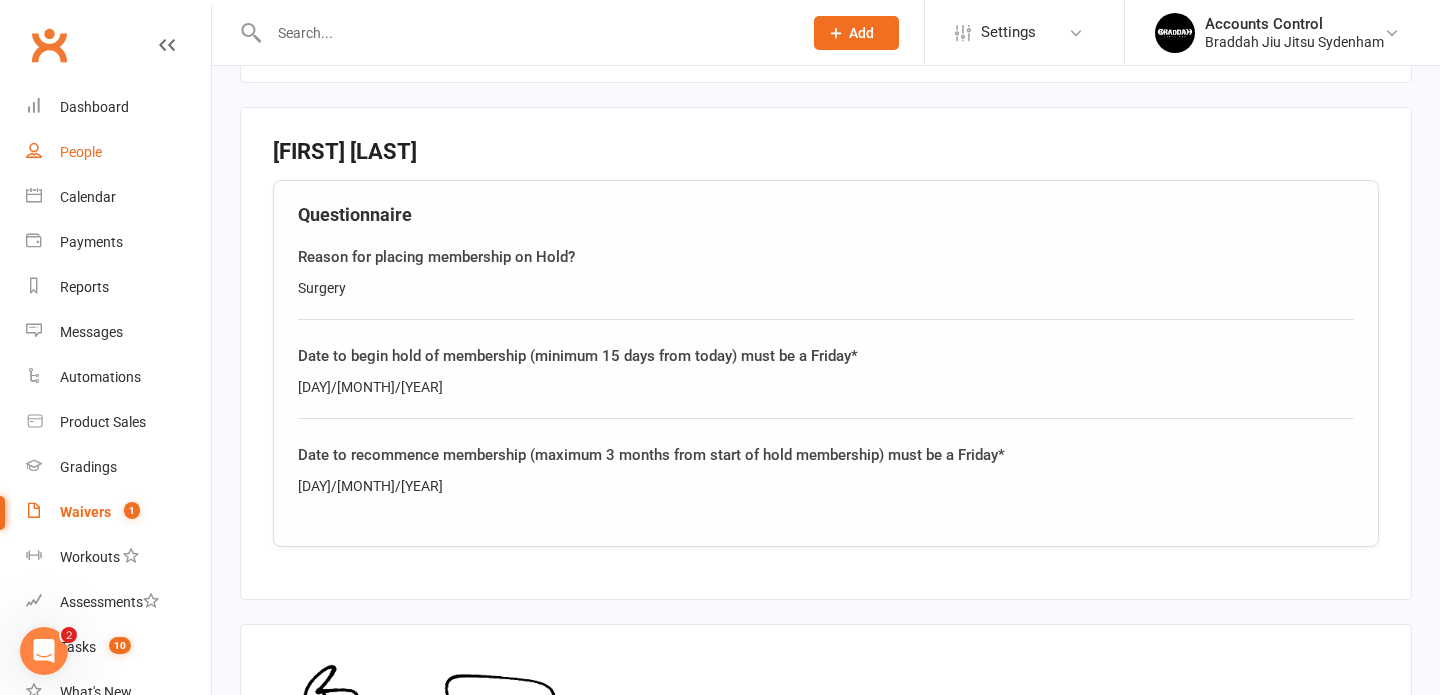 scroll, scrollTop: 556, scrollLeft: 0, axis: vertical 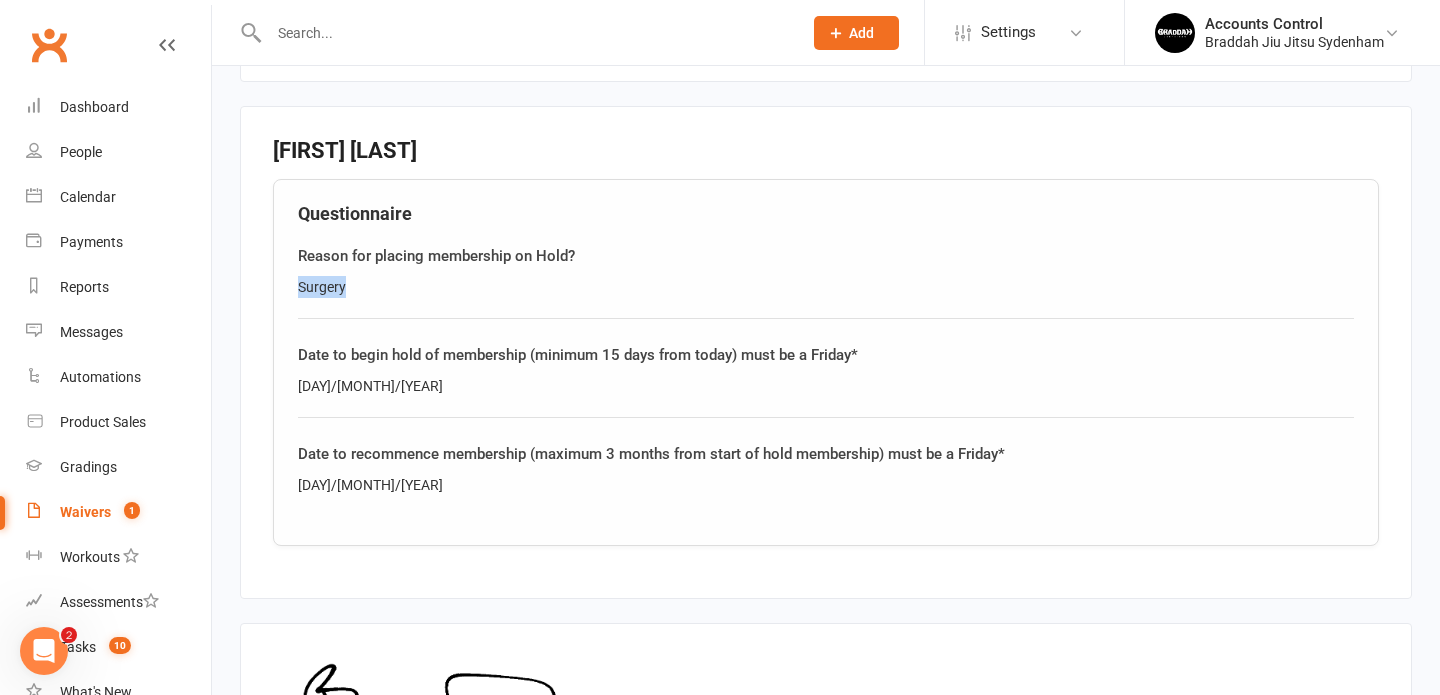 drag, startPoint x: 352, startPoint y: 285, endPoint x: 278, endPoint y: 286, distance: 74.00676 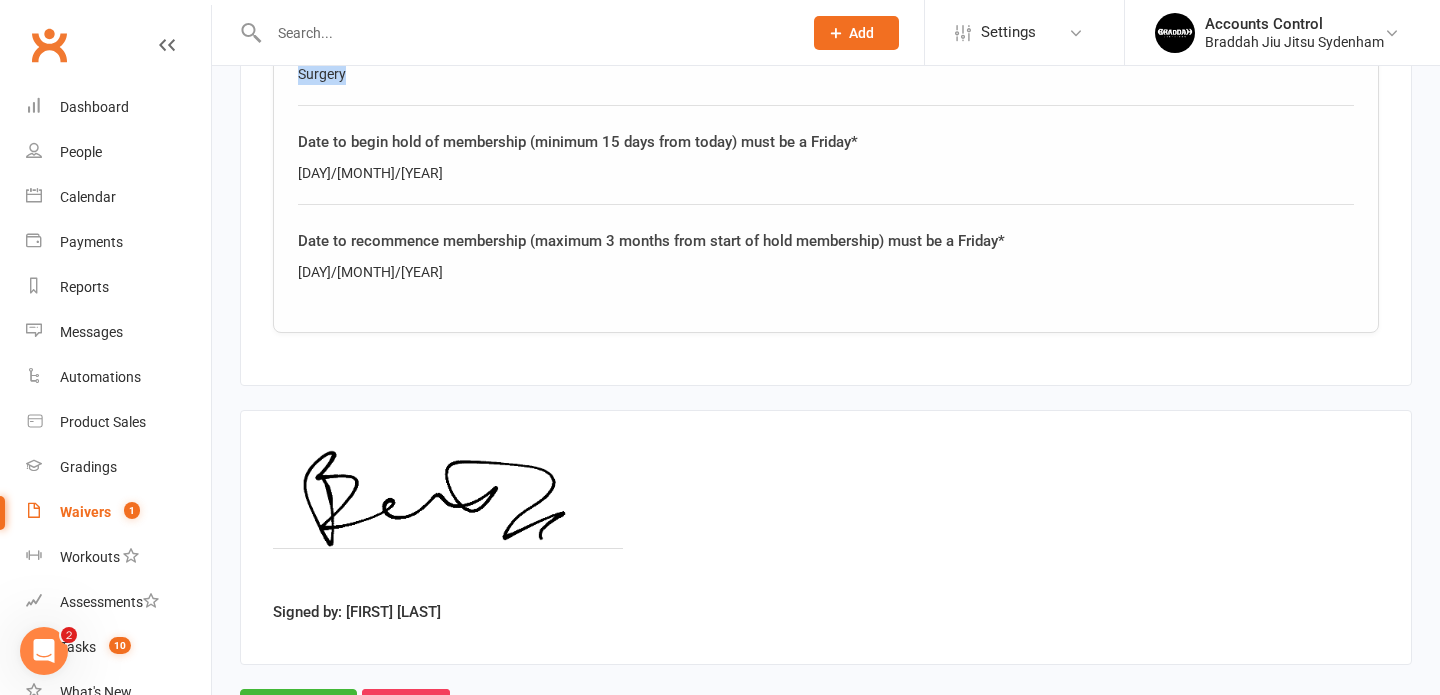 scroll, scrollTop: 861, scrollLeft: 0, axis: vertical 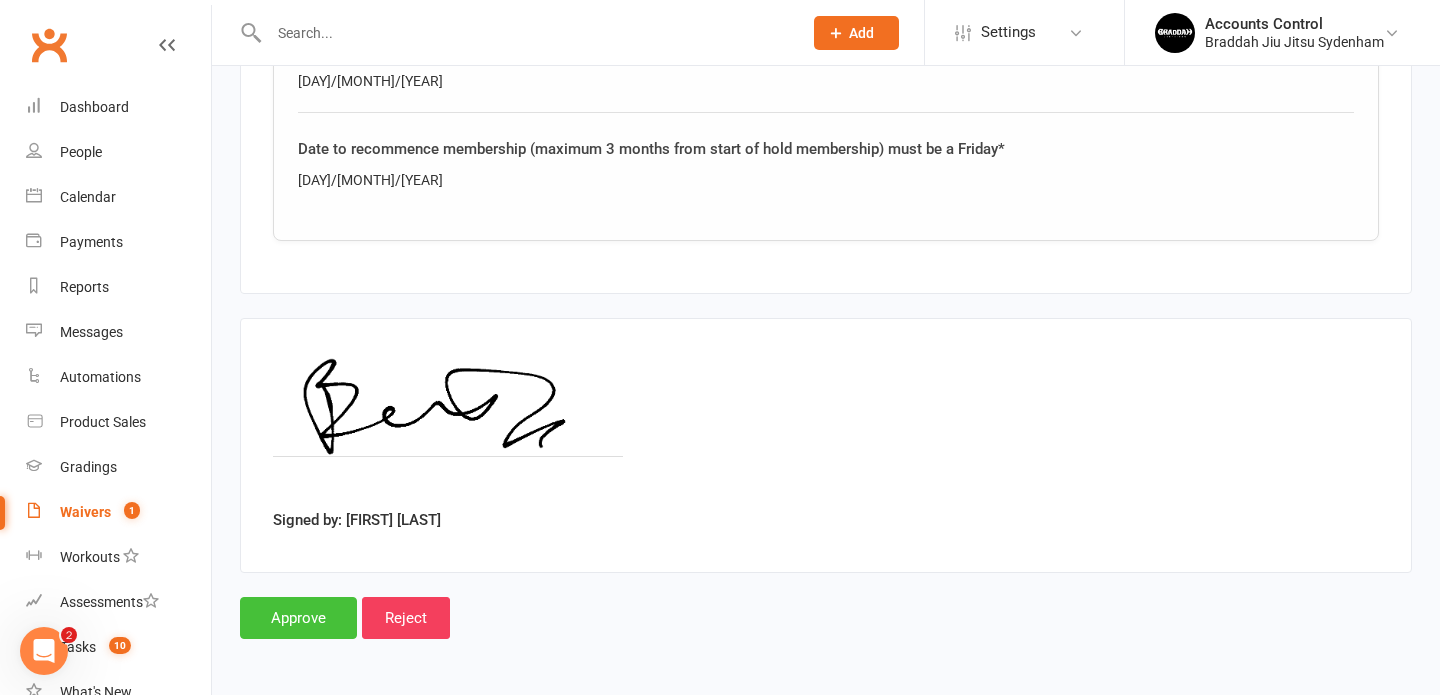 click on "Approve" at bounding box center [298, 618] 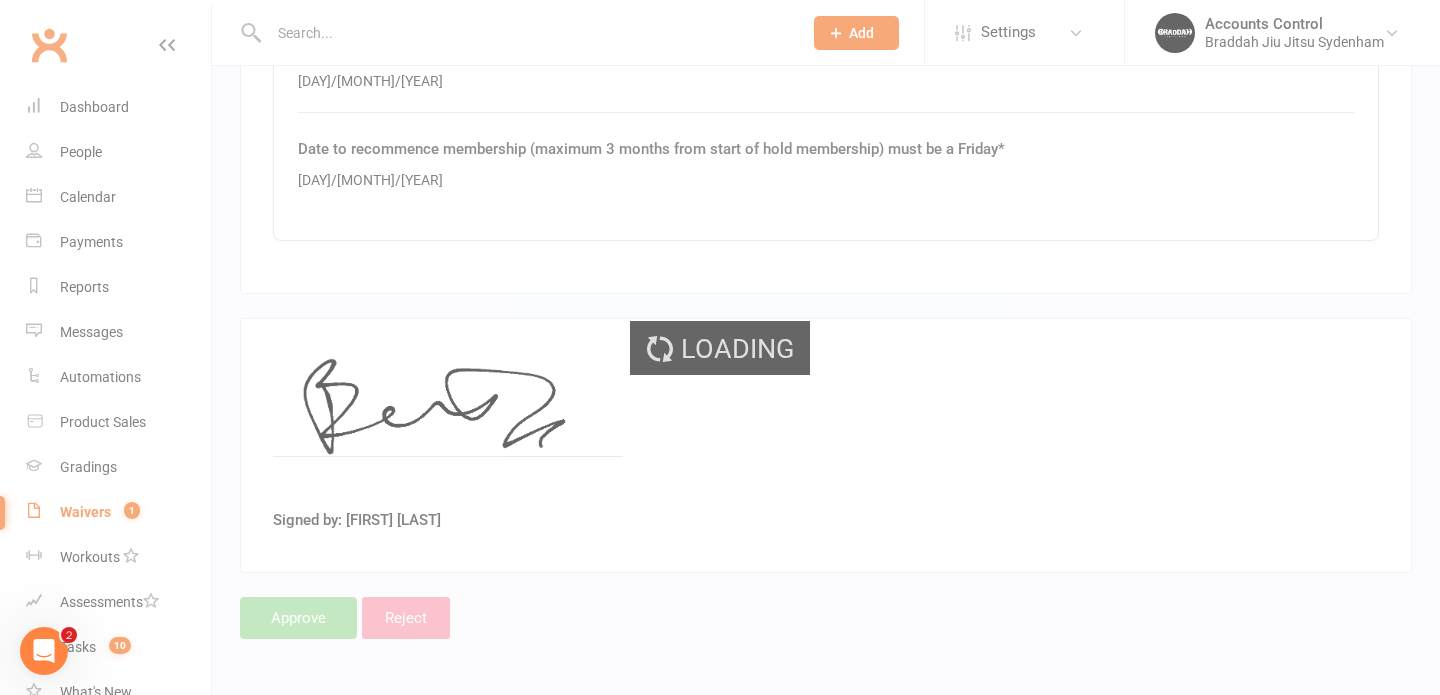 scroll, scrollTop: 0, scrollLeft: 0, axis: both 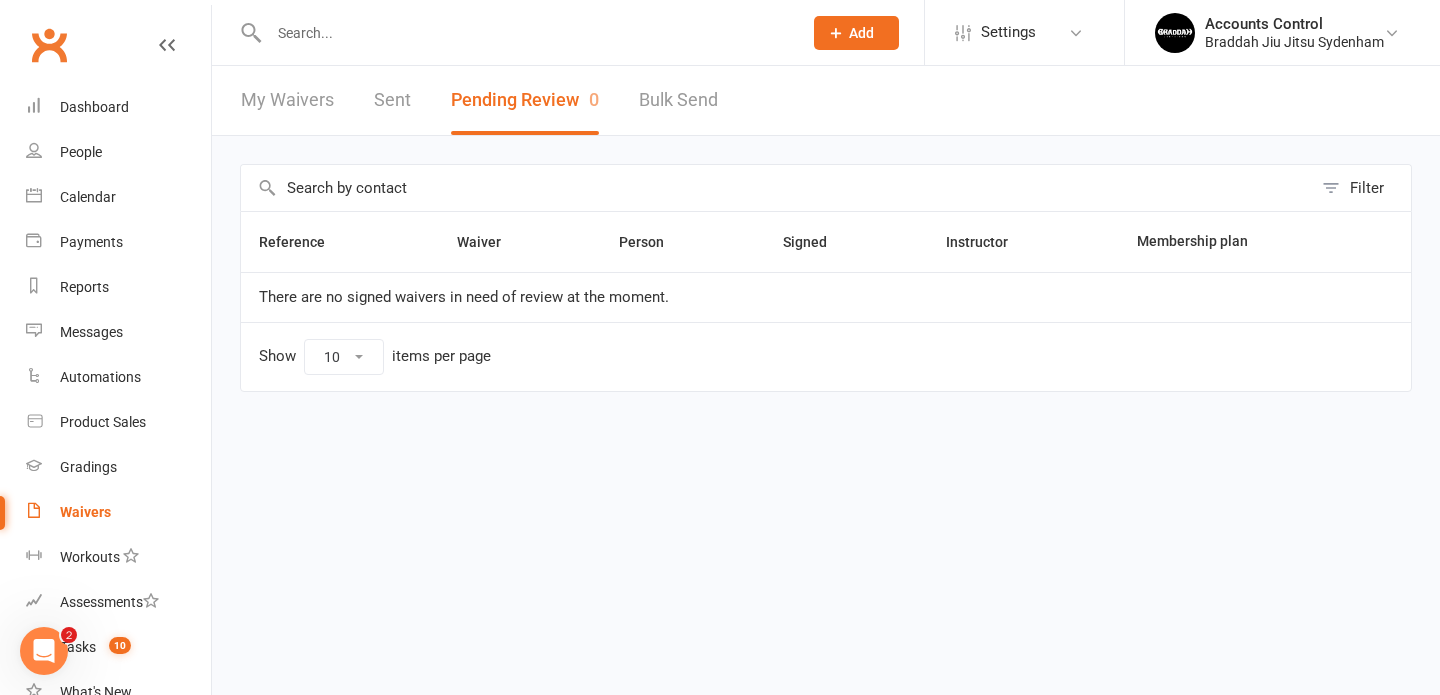 click at bounding box center (525, 33) 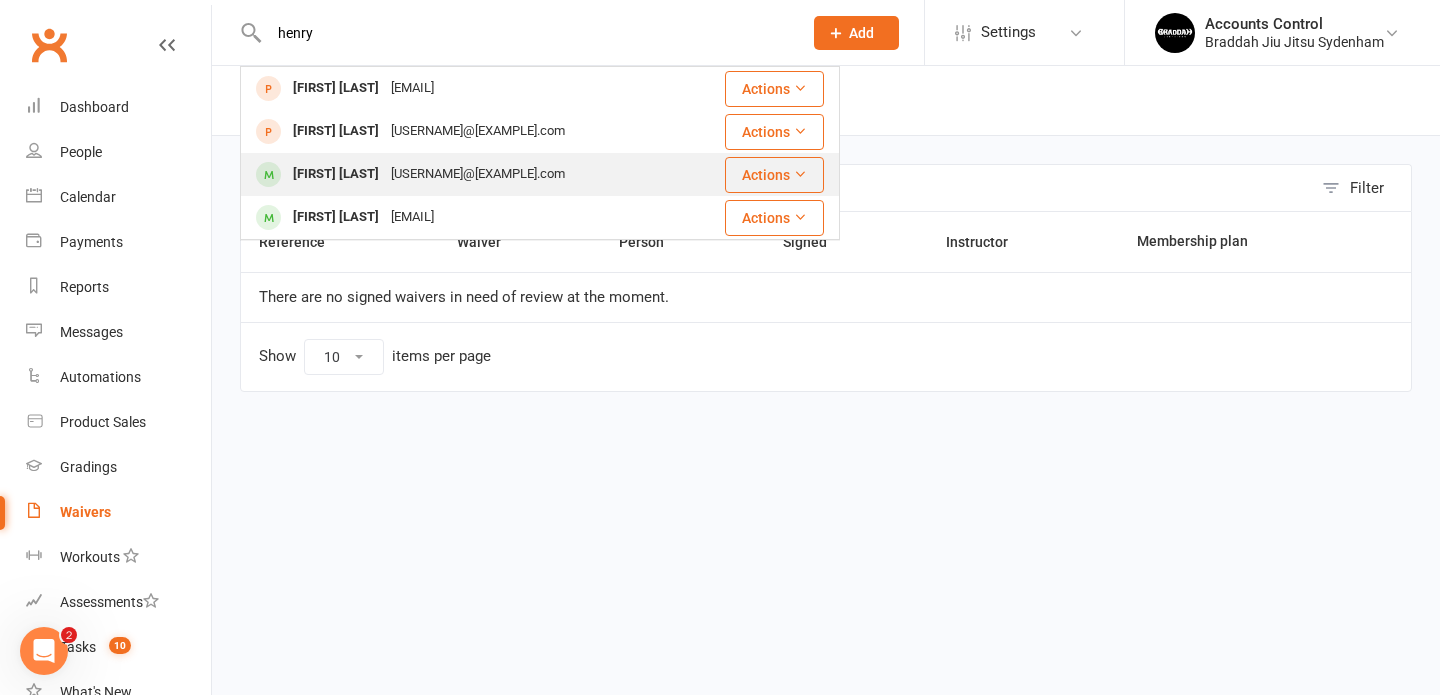type on "henry" 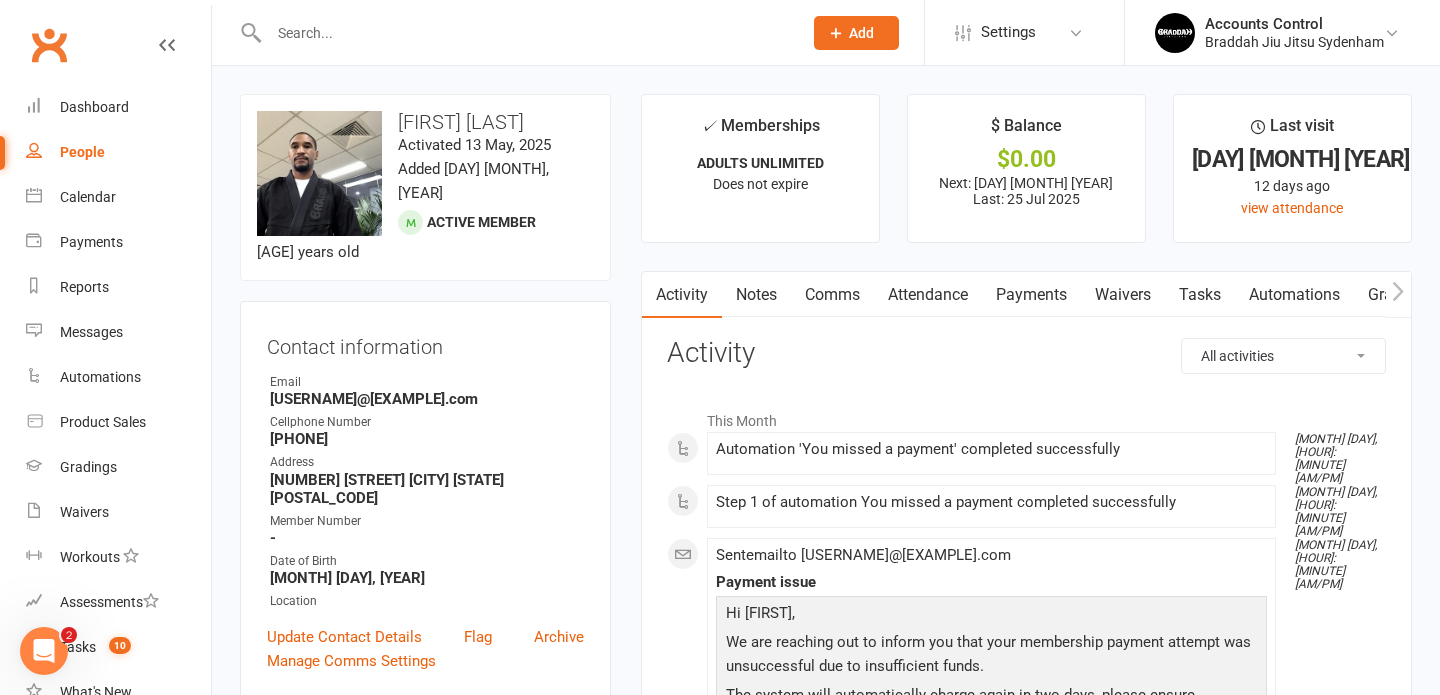 click on "Waivers" at bounding box center [1123, 295] 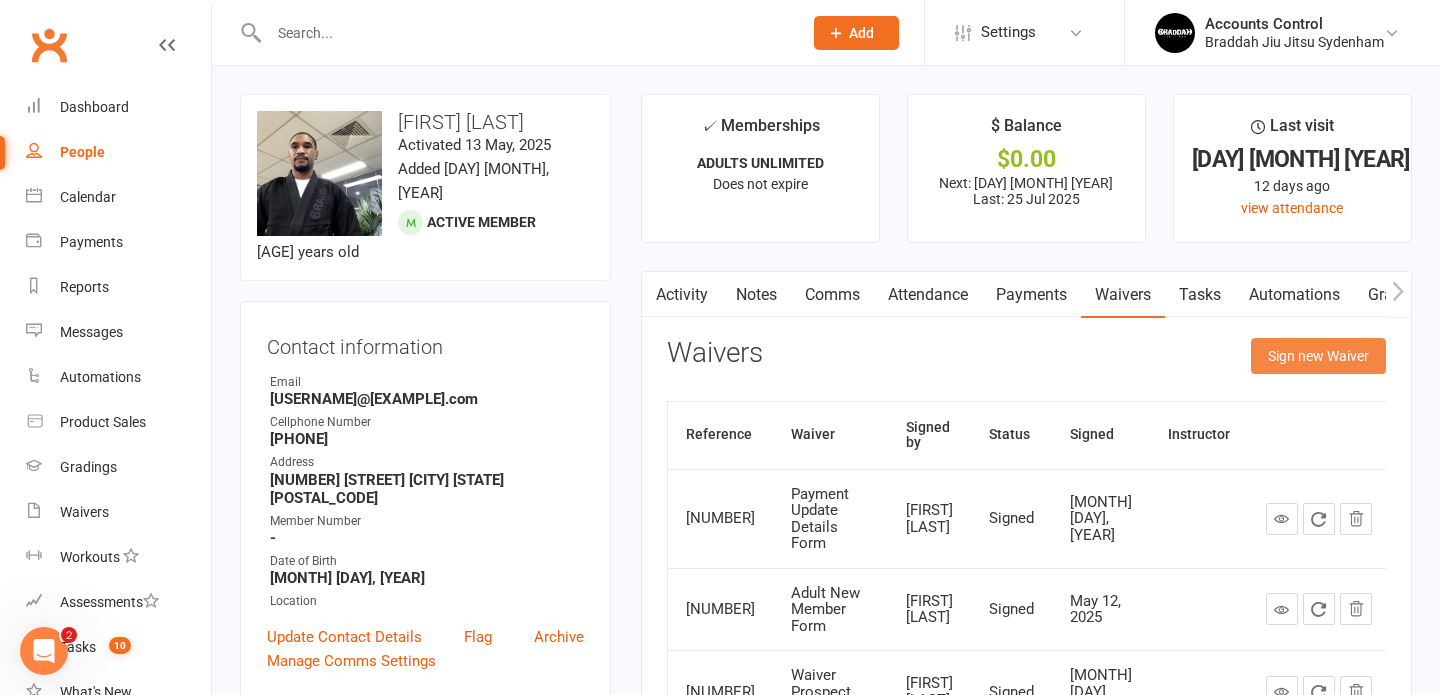 click on "Sign new Waiver" at bounding box center [1318, 356] 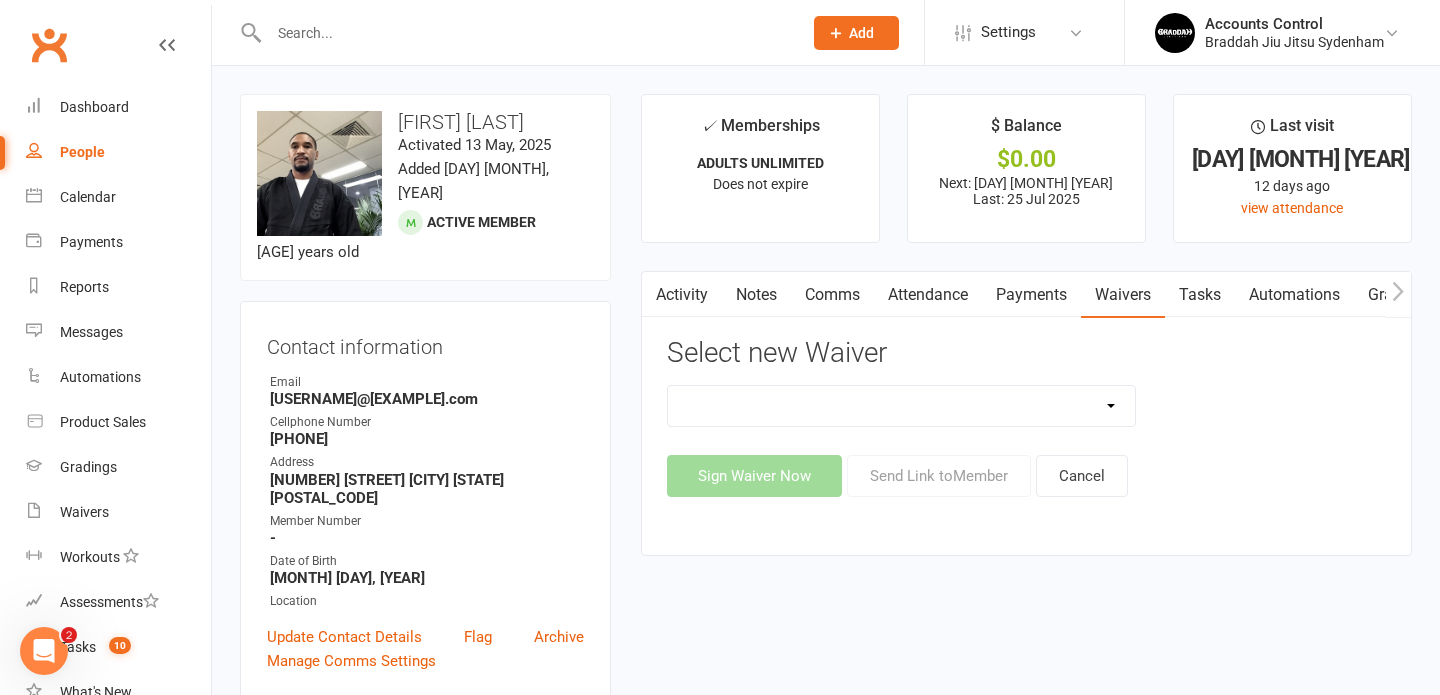 click on "Kids Exclusive Promo (25% OFF) KP SYDENHAM WAIVER + NEW MEMBER FORM ($50) KP SYDENHAM WAIVER + NEW MEMBER FORM ($55) Membership Cancellation form Membership Hold form Membership Hold form - Medical grounds New Member Form Payment Update Details Form SYDENHAM NEW MEMBER FORM ONLINE Waiver Member (Sydenham) Waiver Prospect (Sydenham)" at bounding box center (902, 406) 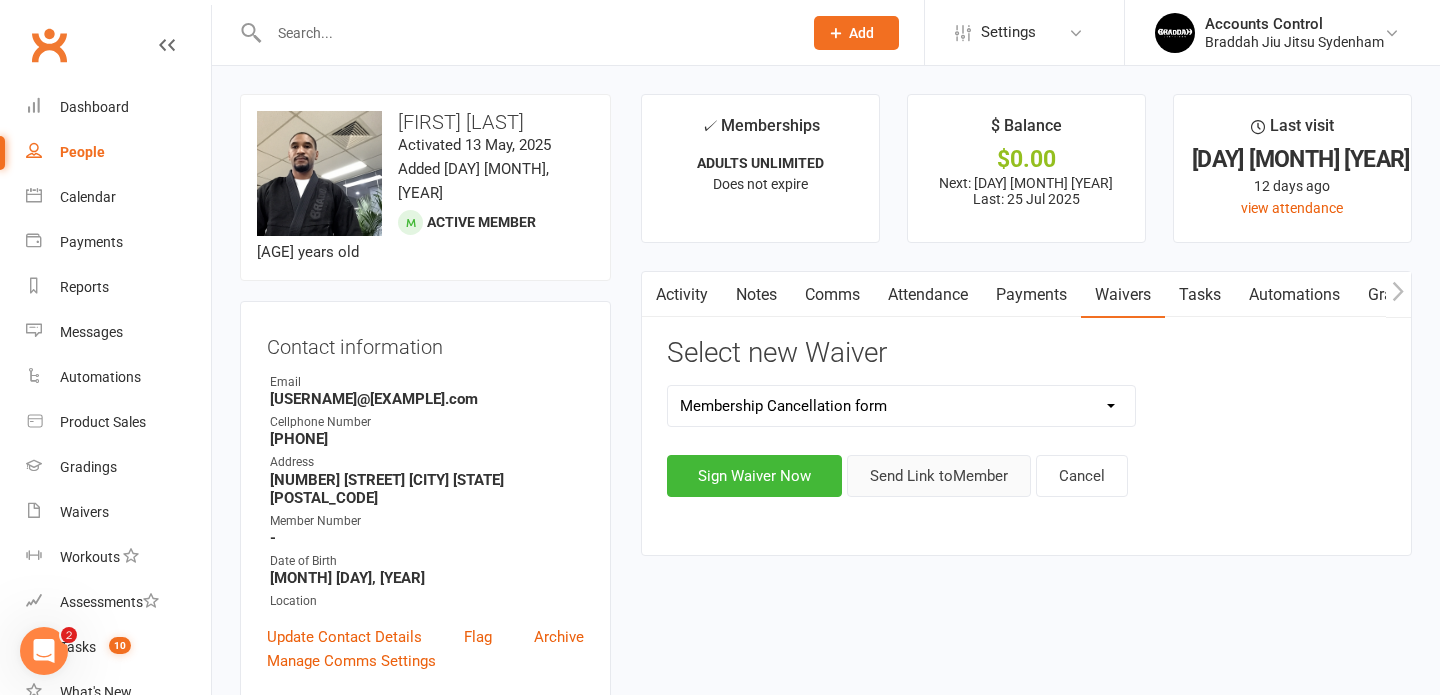 click on "Send Link to  Member" at bounding box center [939, 476] 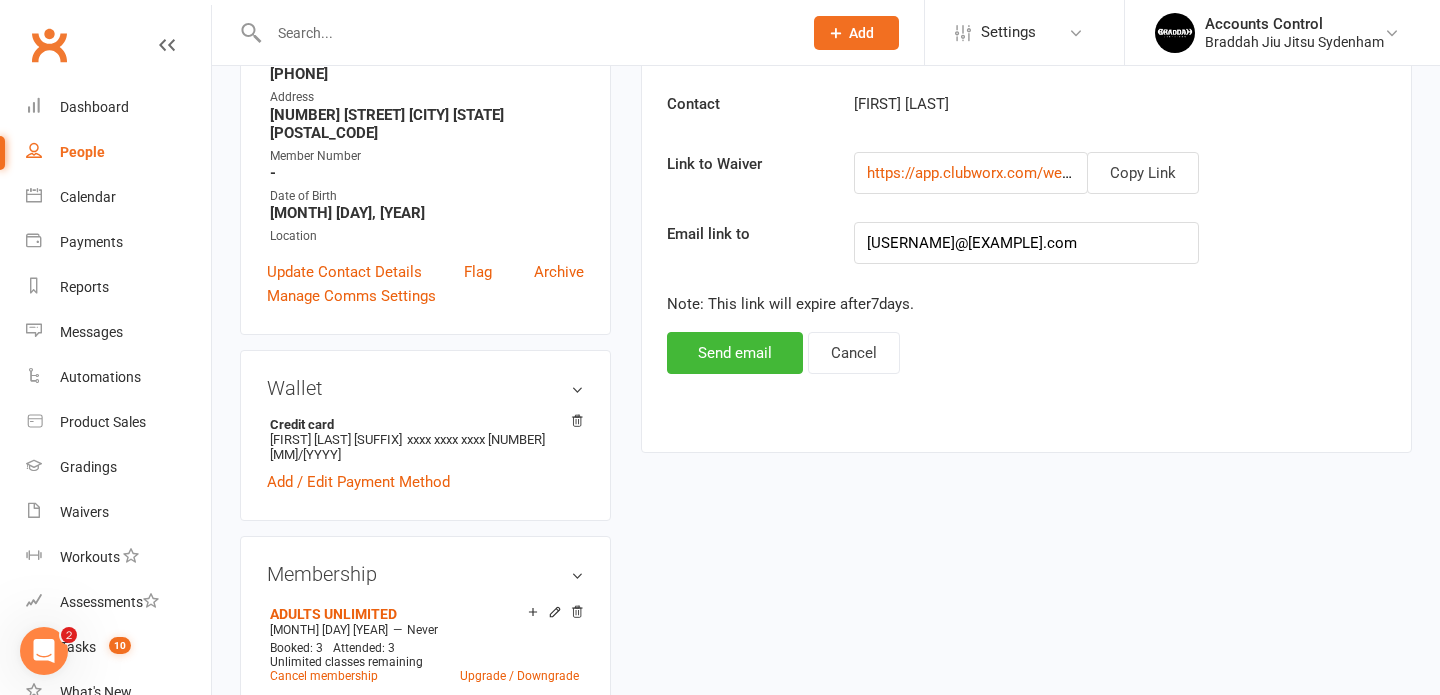 scroll, scrollTop: 443, scrollLeft: 0, axis: vertical 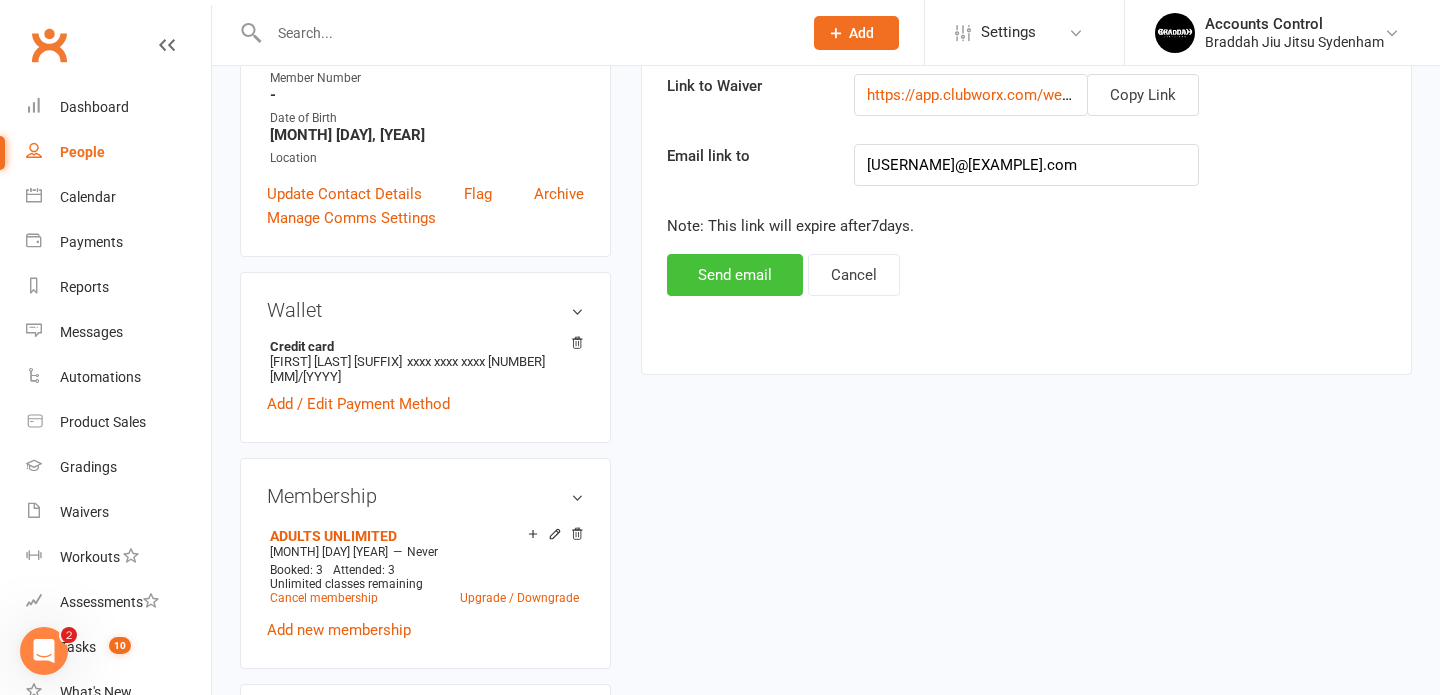click on "Send email" at bounding box center [735, 275] 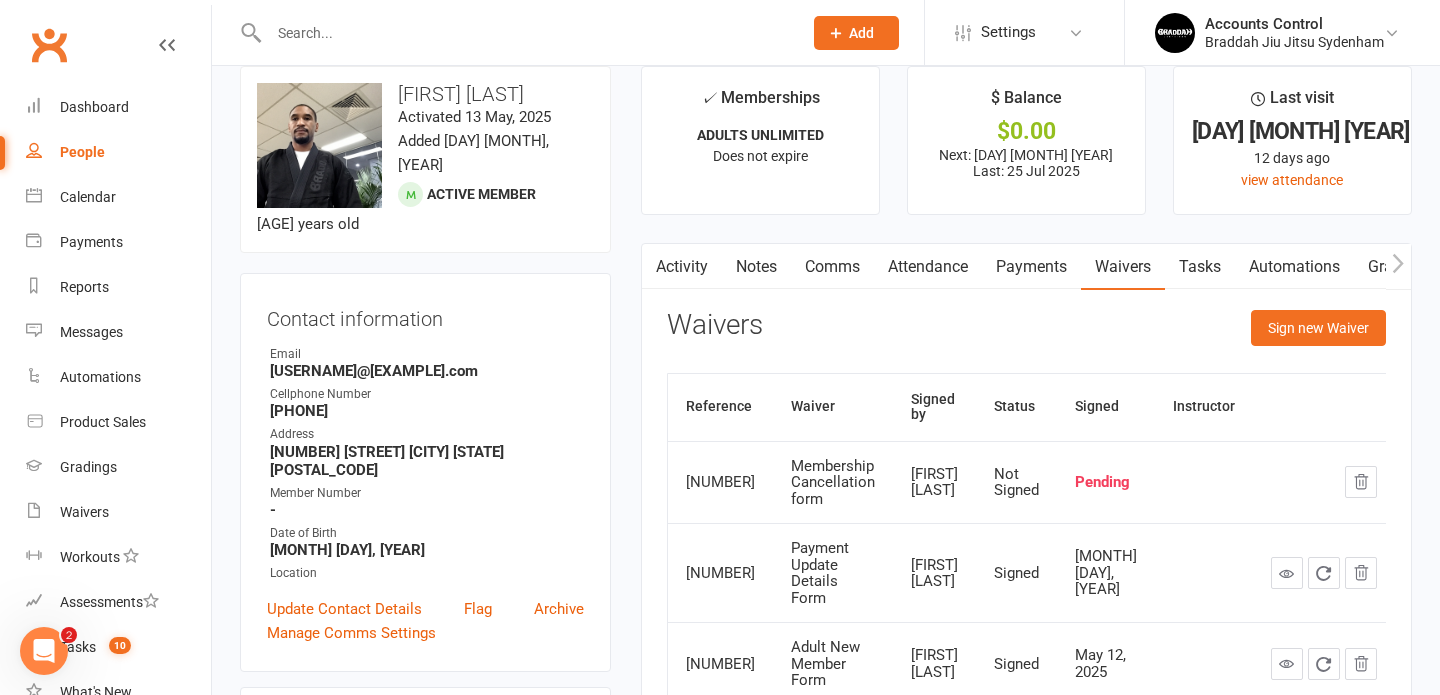 scroll, scrollTop: 0, scrollLeft: 0, axis: both 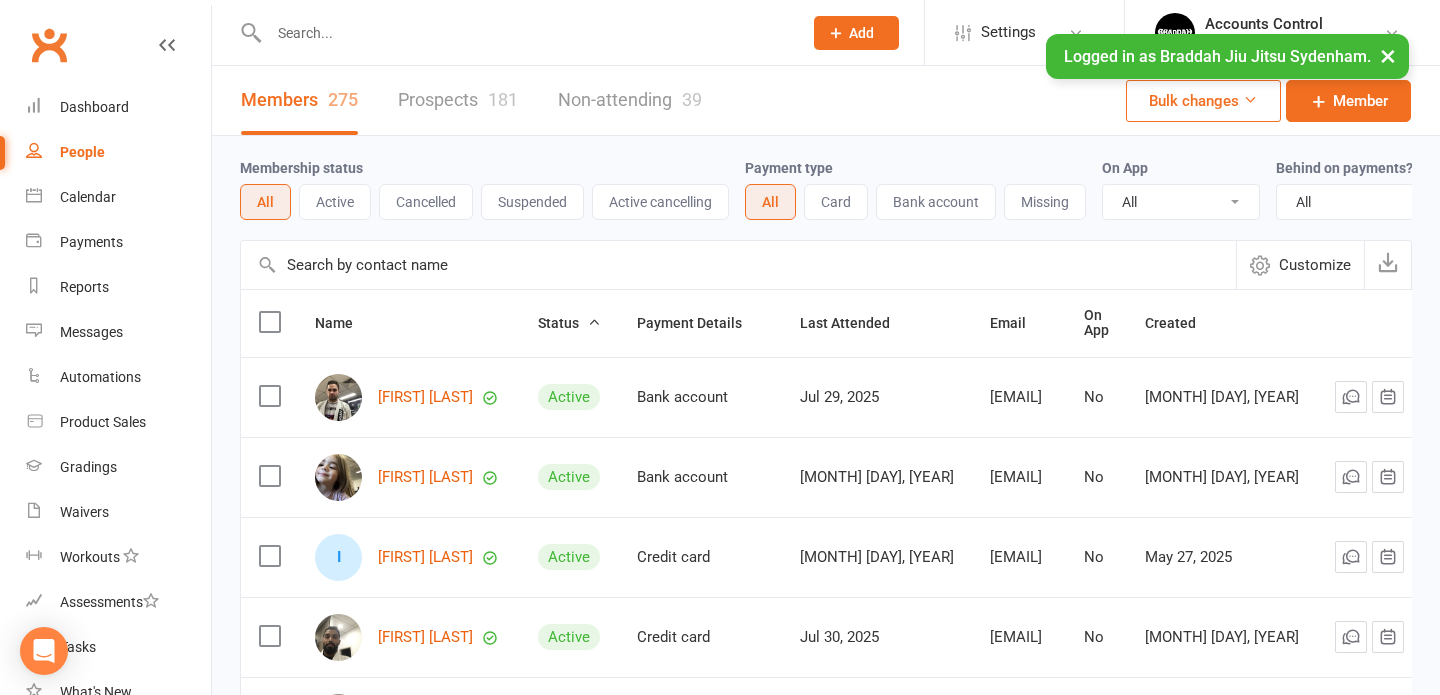 select on "100" 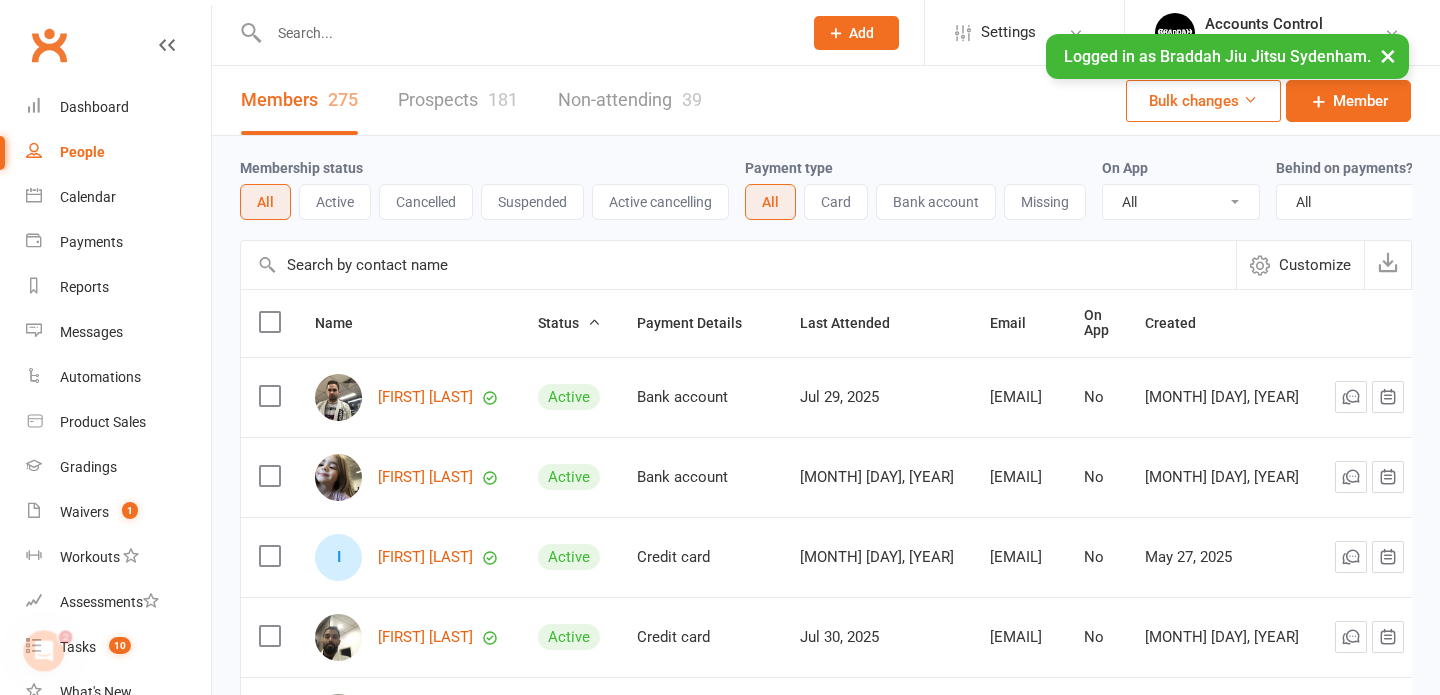 scroll, scrollTop: 0, scrollLeft: 0, axis: both 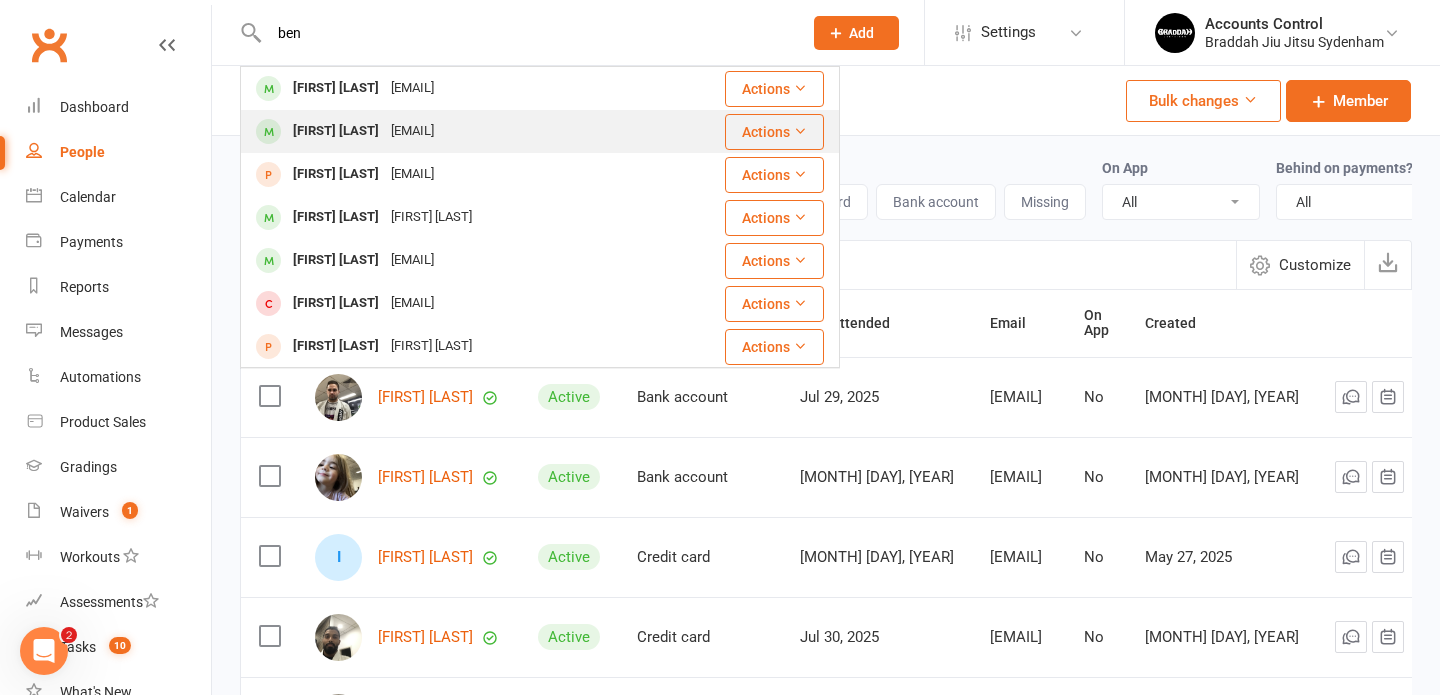 type on "ben" 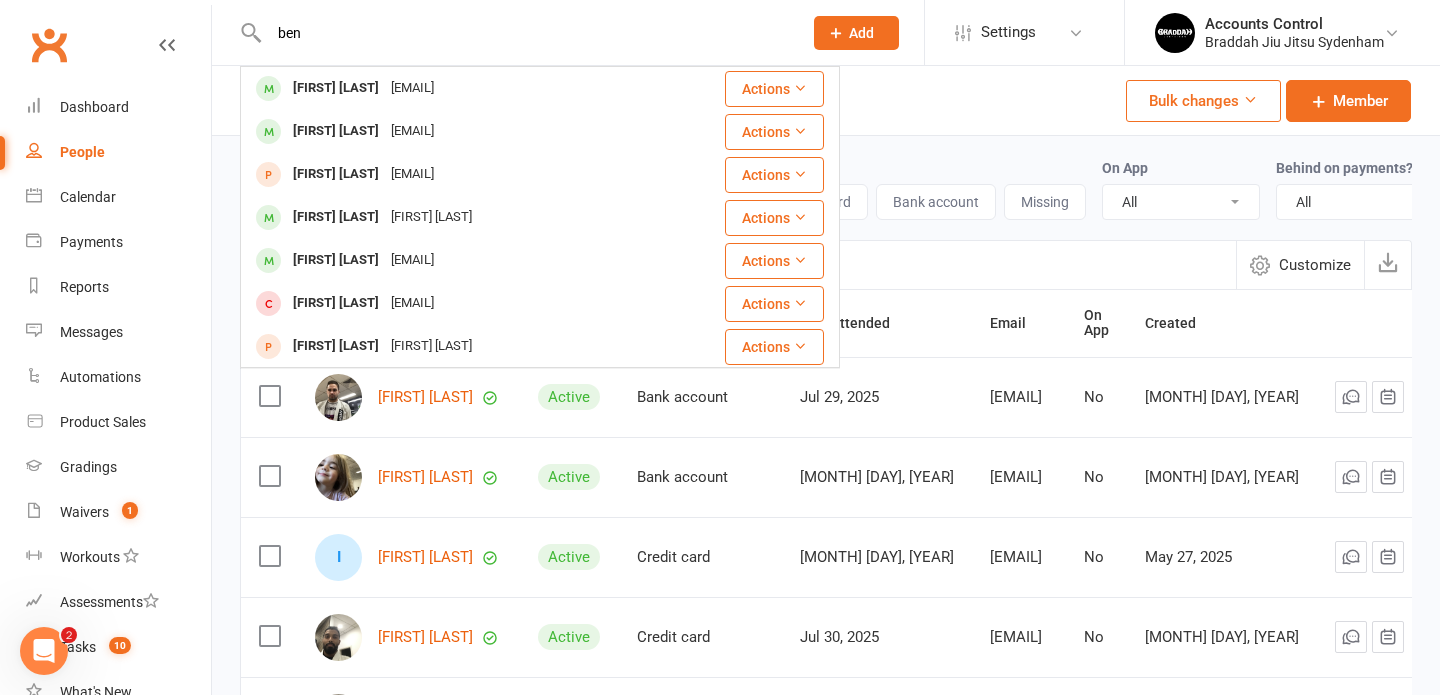 type 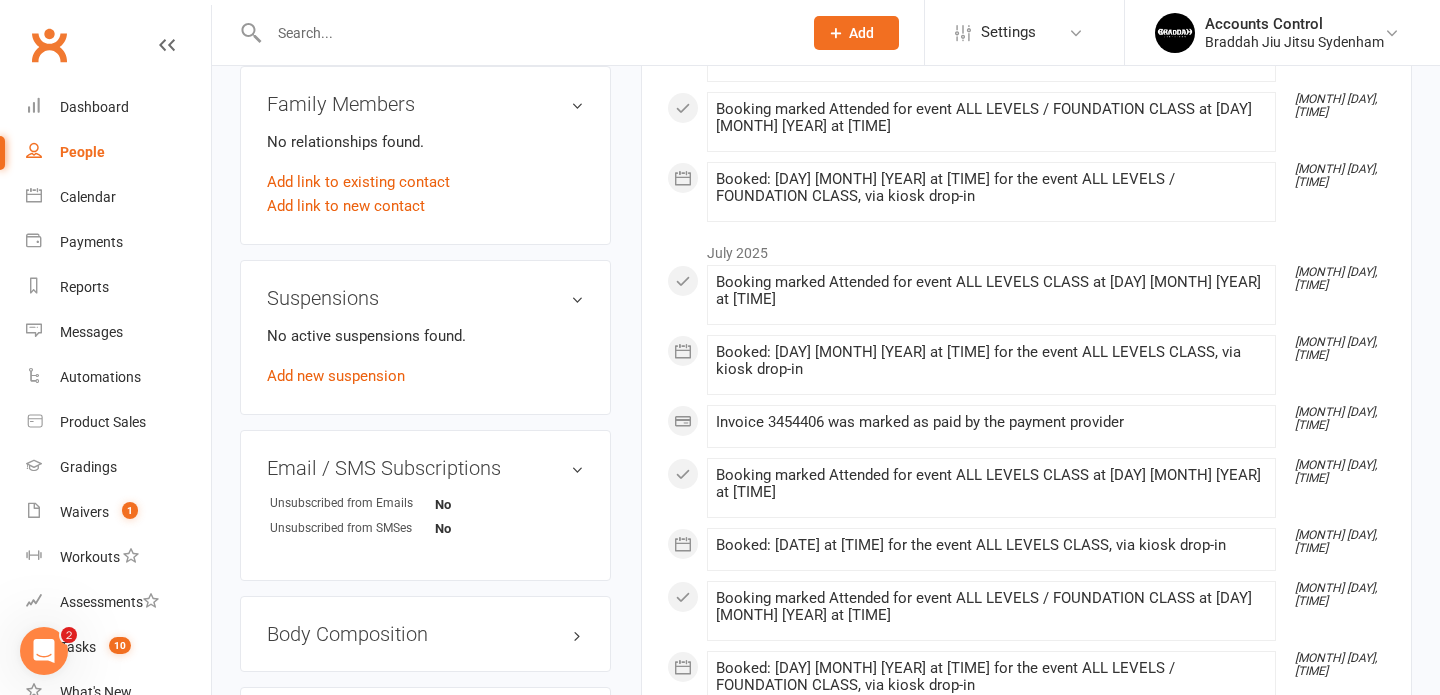 scroll, scrollTop: 1091, scrollLeft: 0, axis: vertical 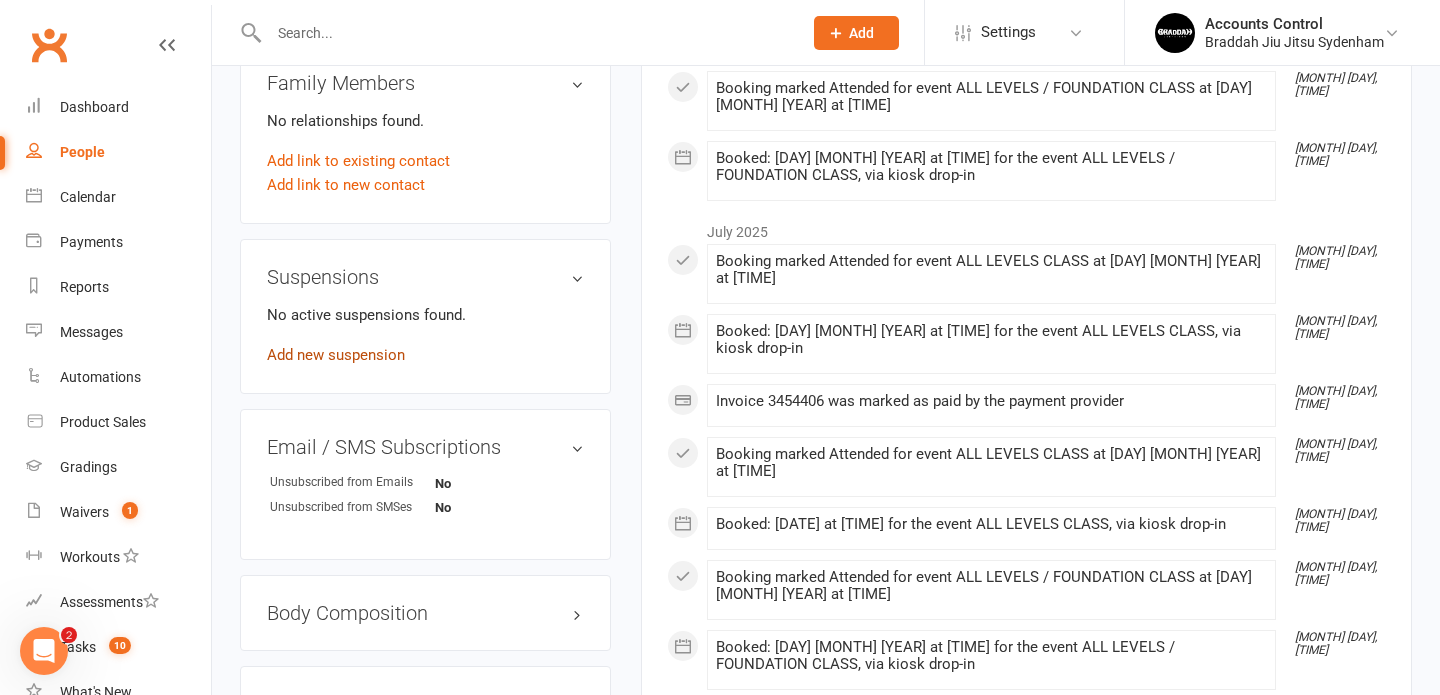 click on "Add new suspension" at bounding box center (336, 355) 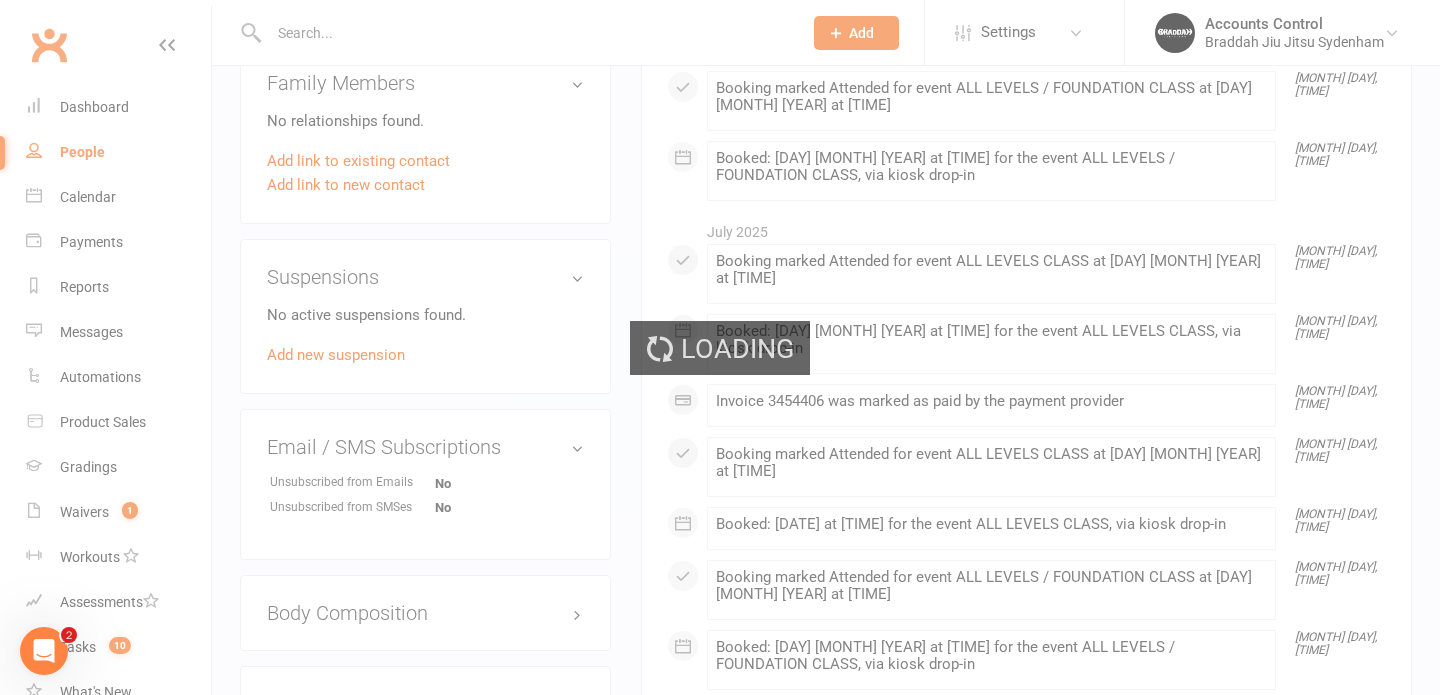 scroll, scrollTop: 0, scrollLeft: 0, axis: both 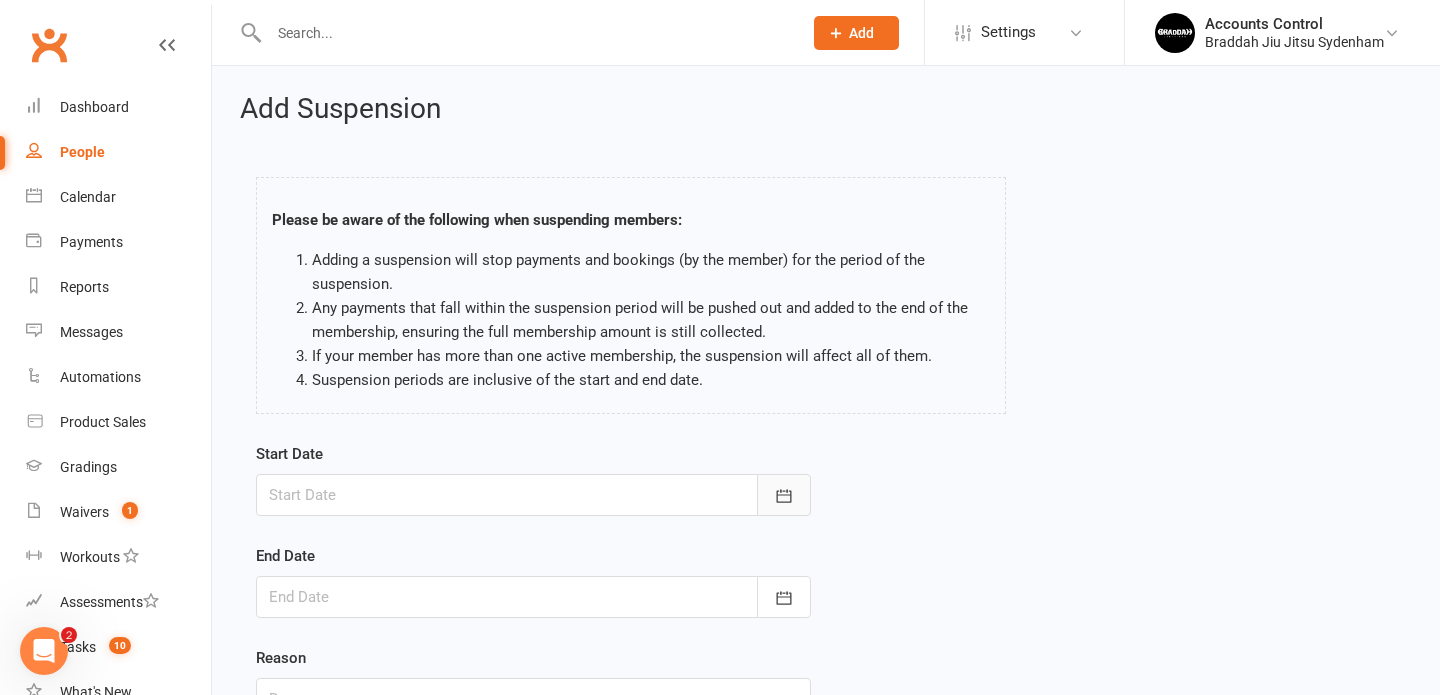 click at bounding box center [784, 495] 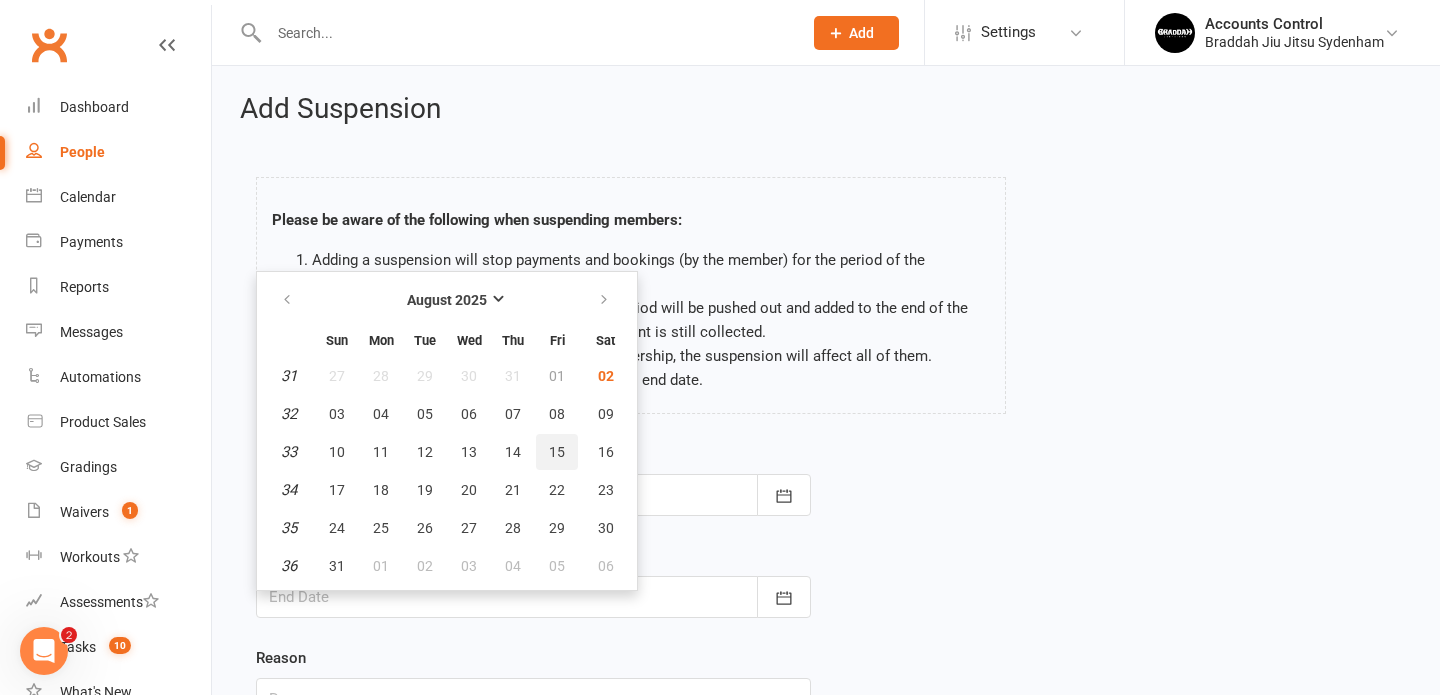 click on "15" at bounding box center (557, 452) 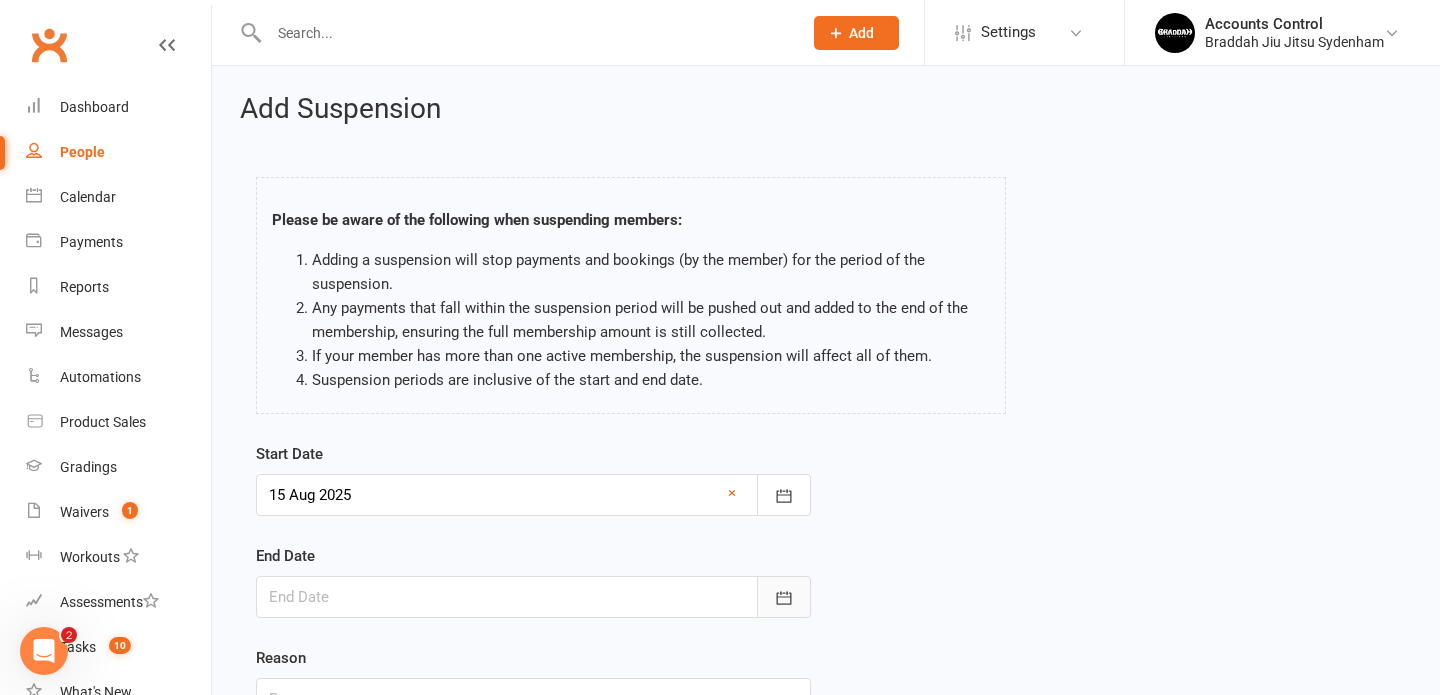 click 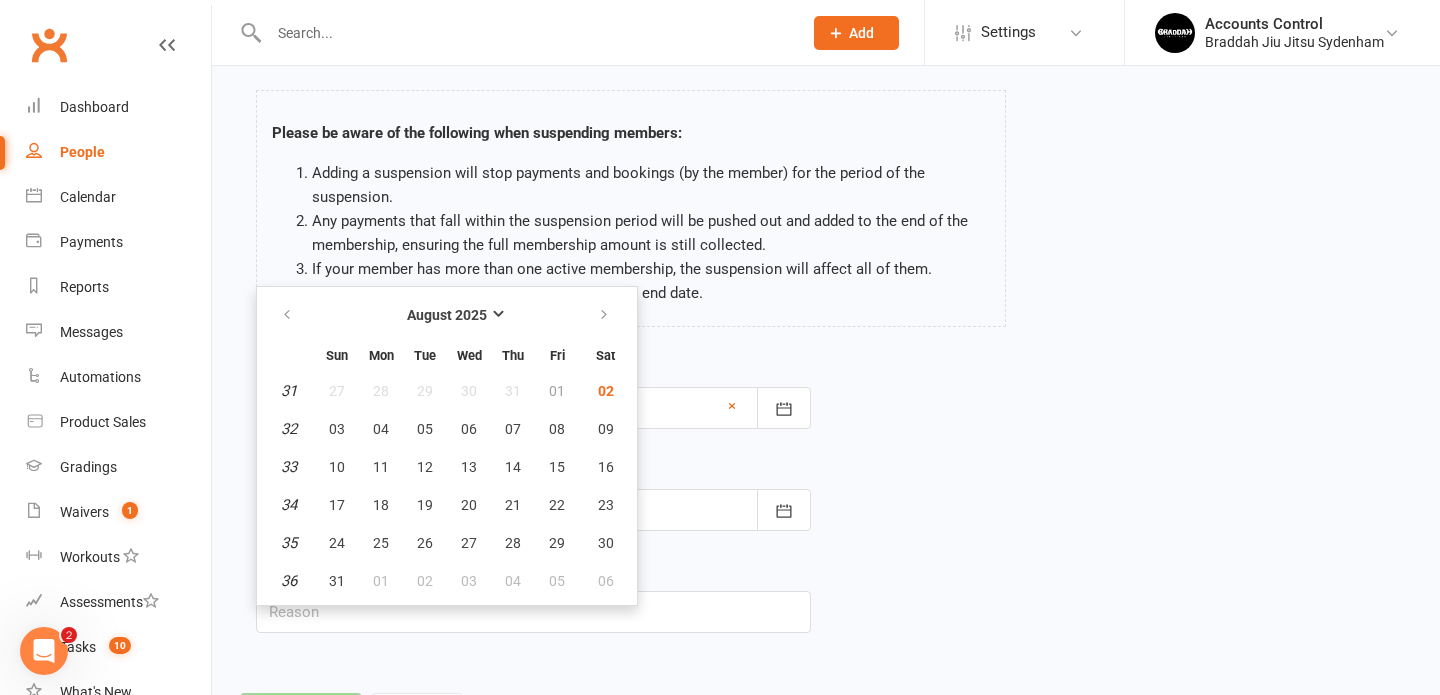 scroll, scrollTop: 92, scrollLeft: 0, axis: vertical 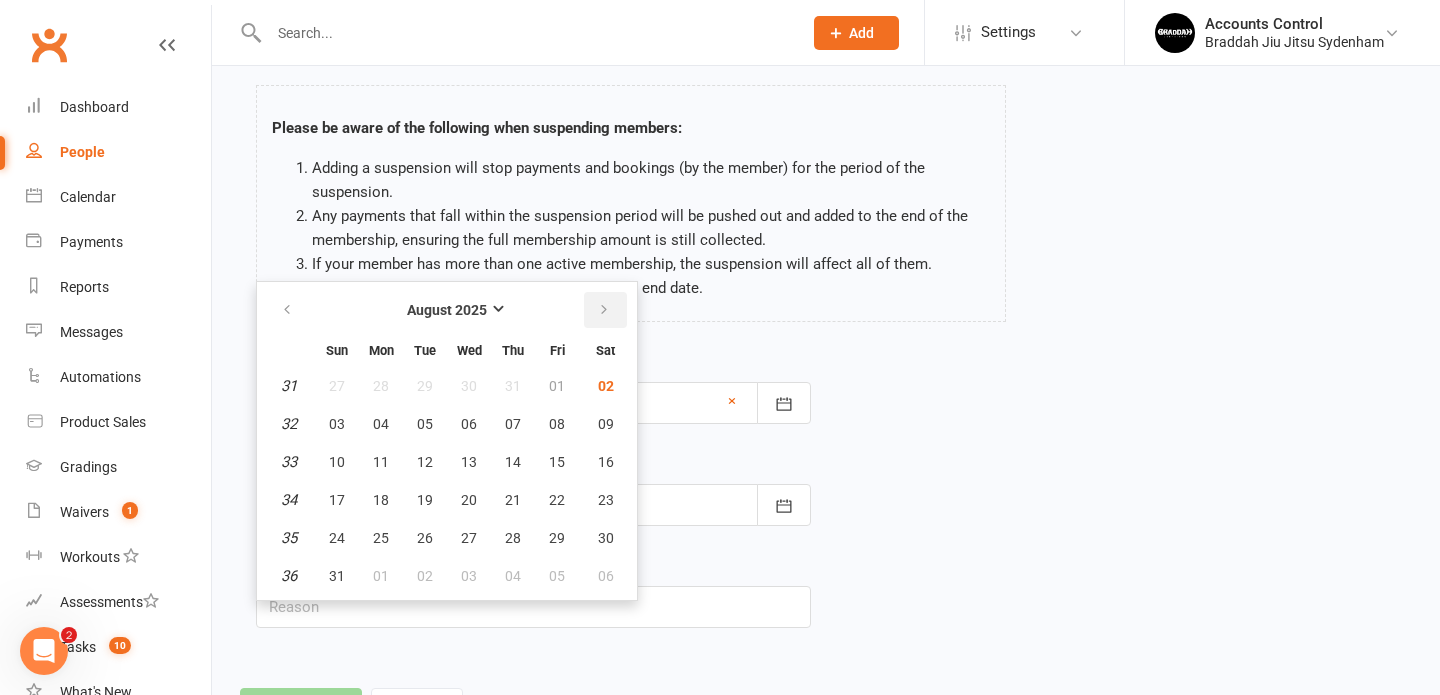 click at bounding box center (604, 310) 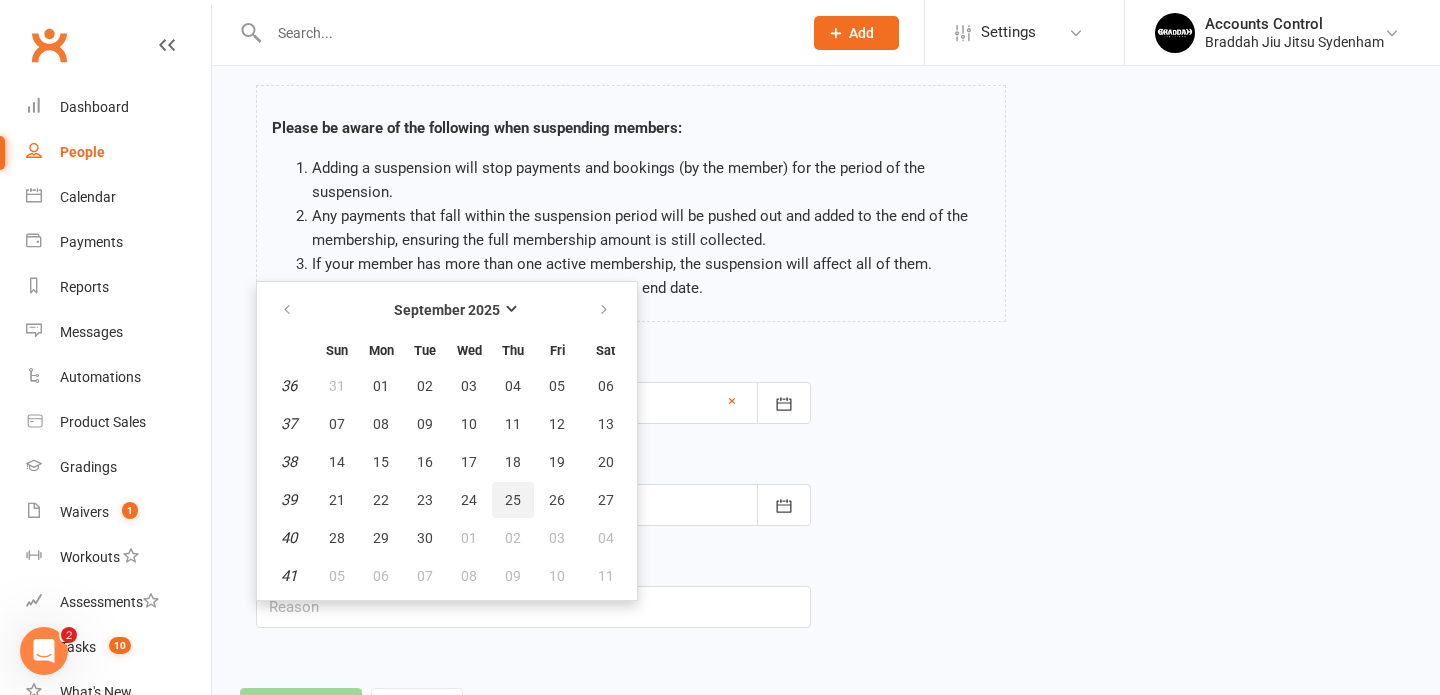 click on "25" at bounding box center (513, 500) 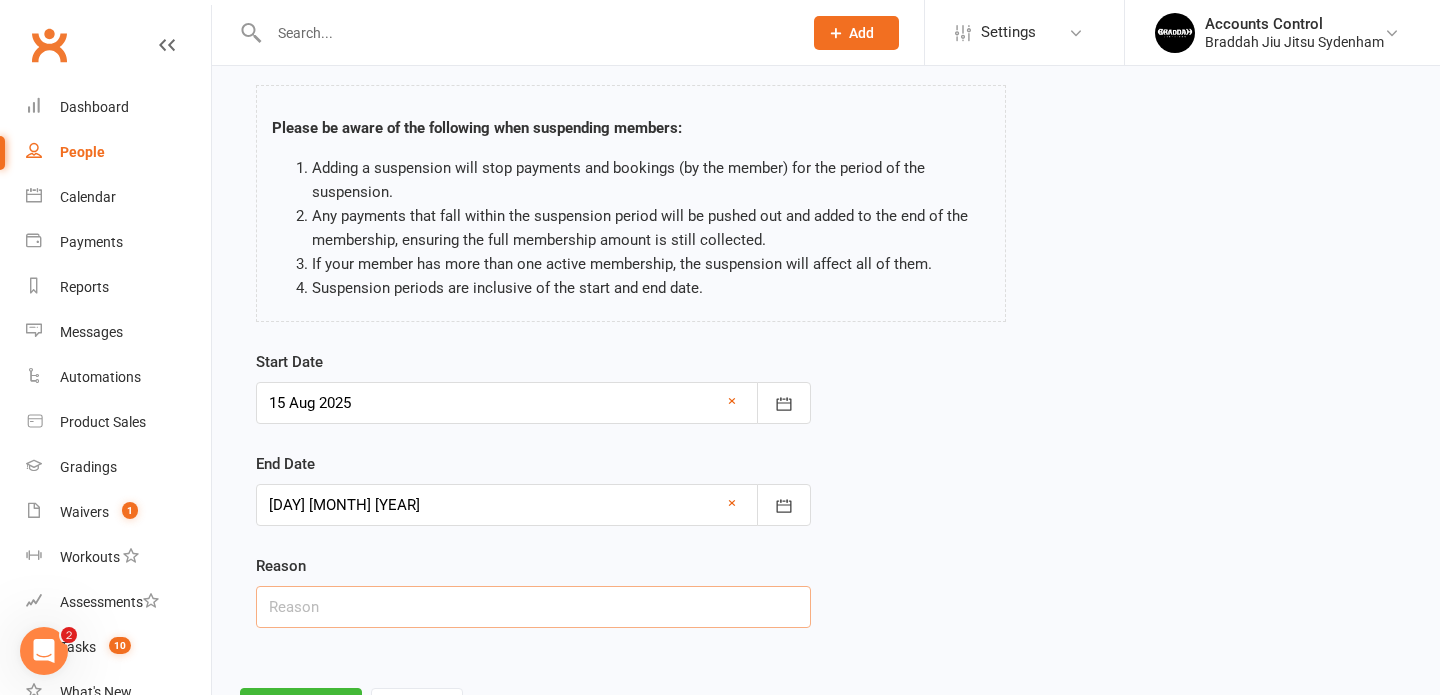 click at bounding box center [533, 607] 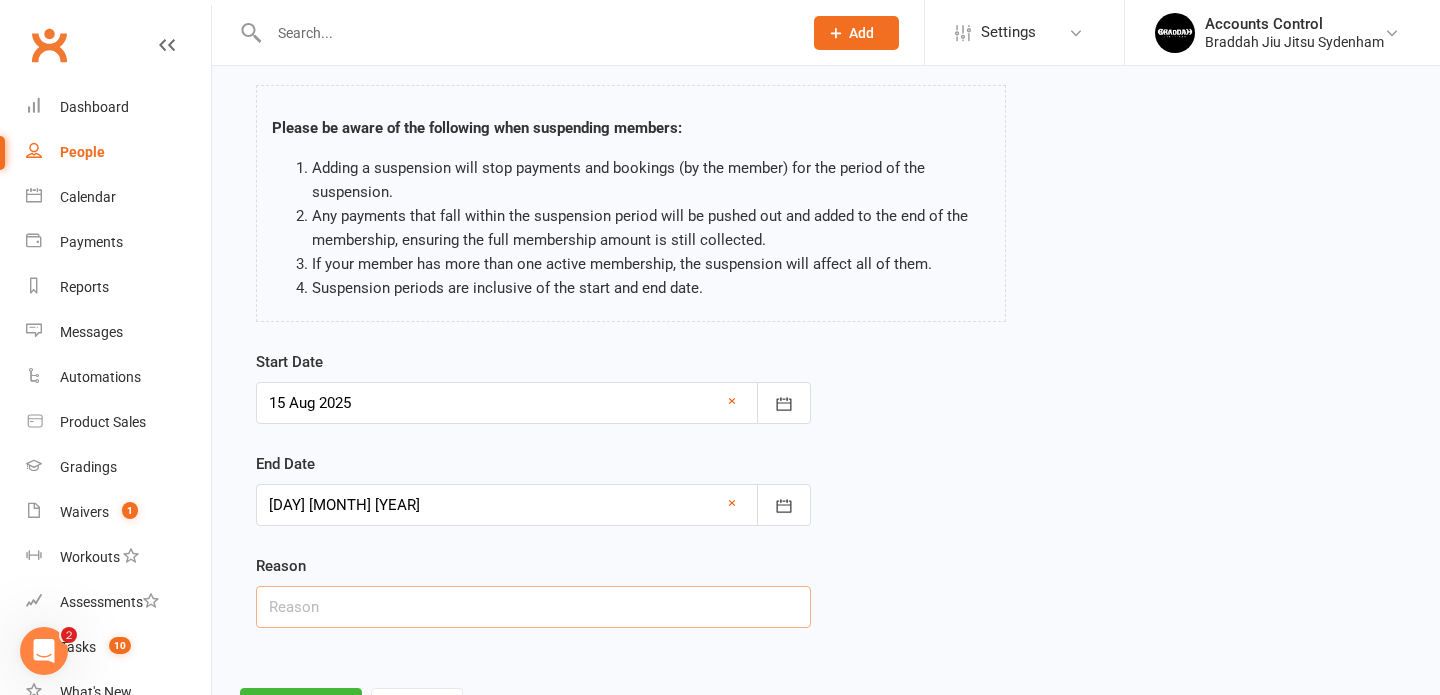 paste on "Surgery" 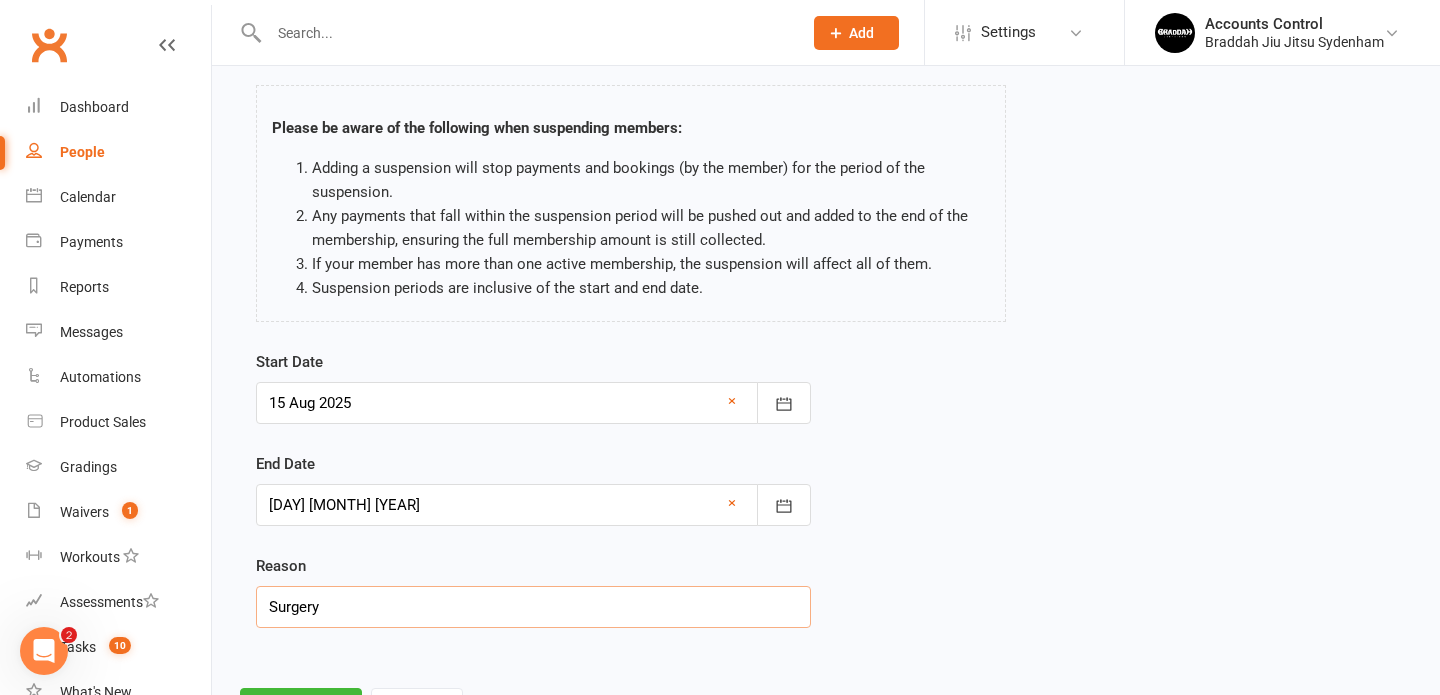 scroll, scrollTop: 184, scrollLeft: 0, axis: vertical 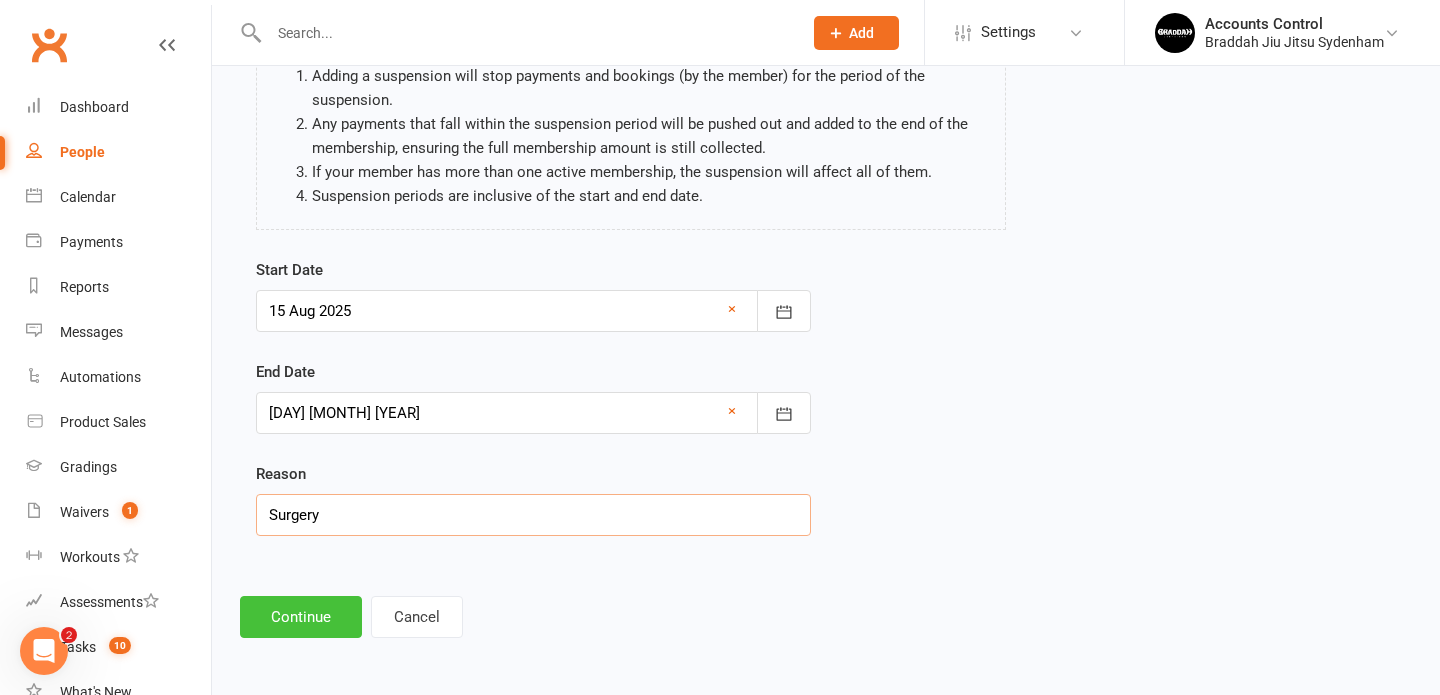 type on "Surgery" 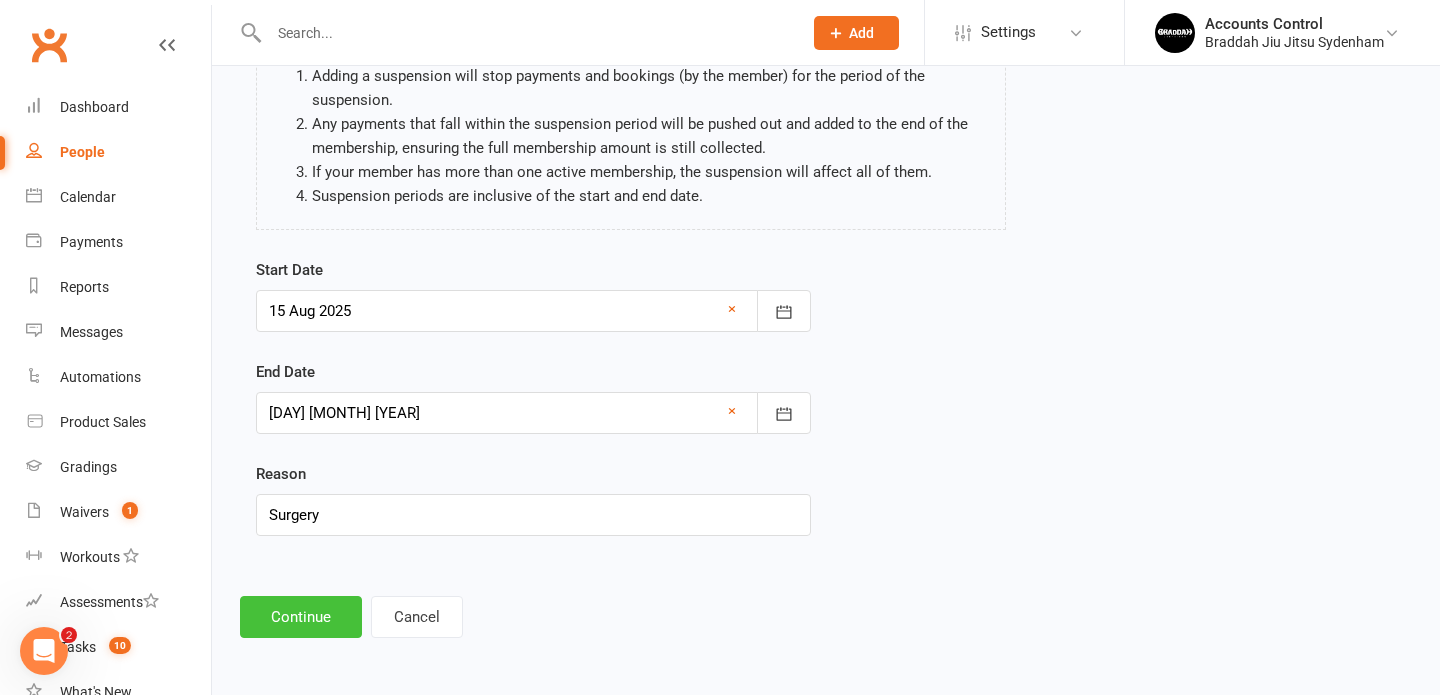 click on "Continue" at bounding box center (301, 617) 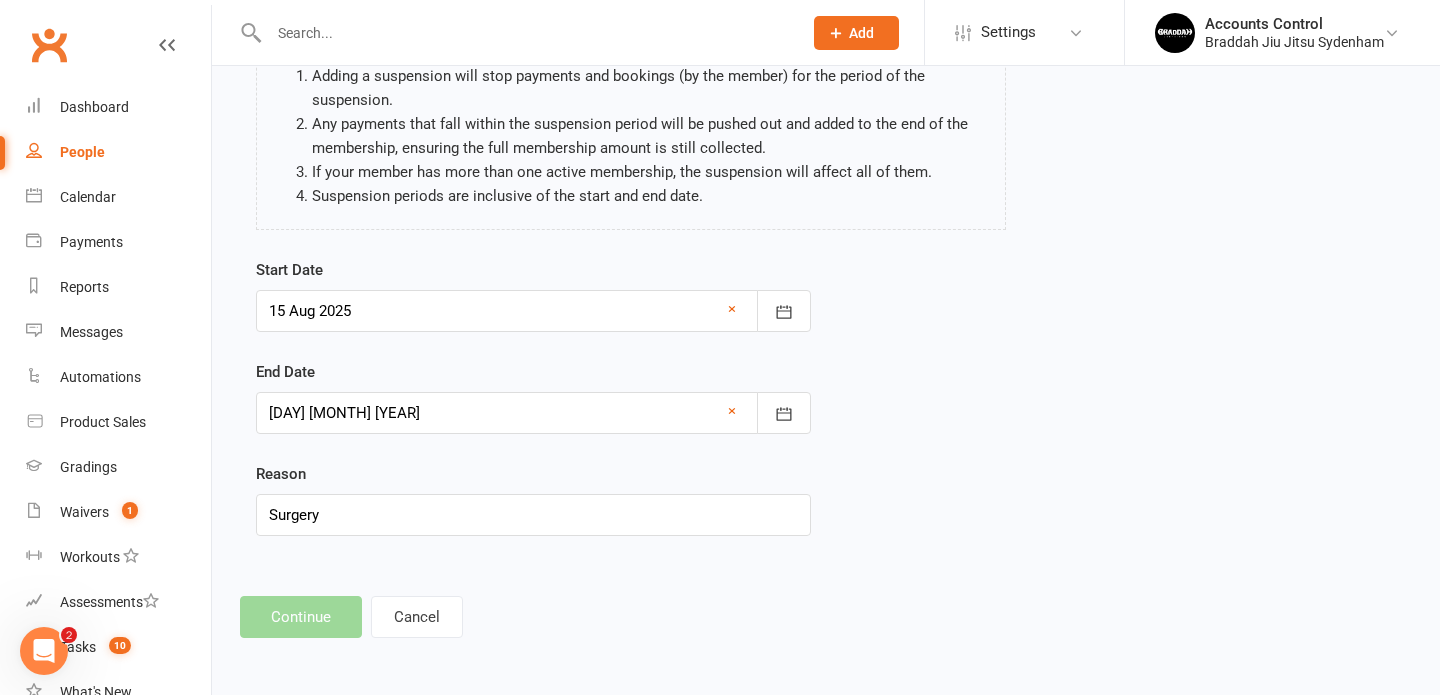 scroll, scrollTop: 0, scrollLeft: 0, axis: both 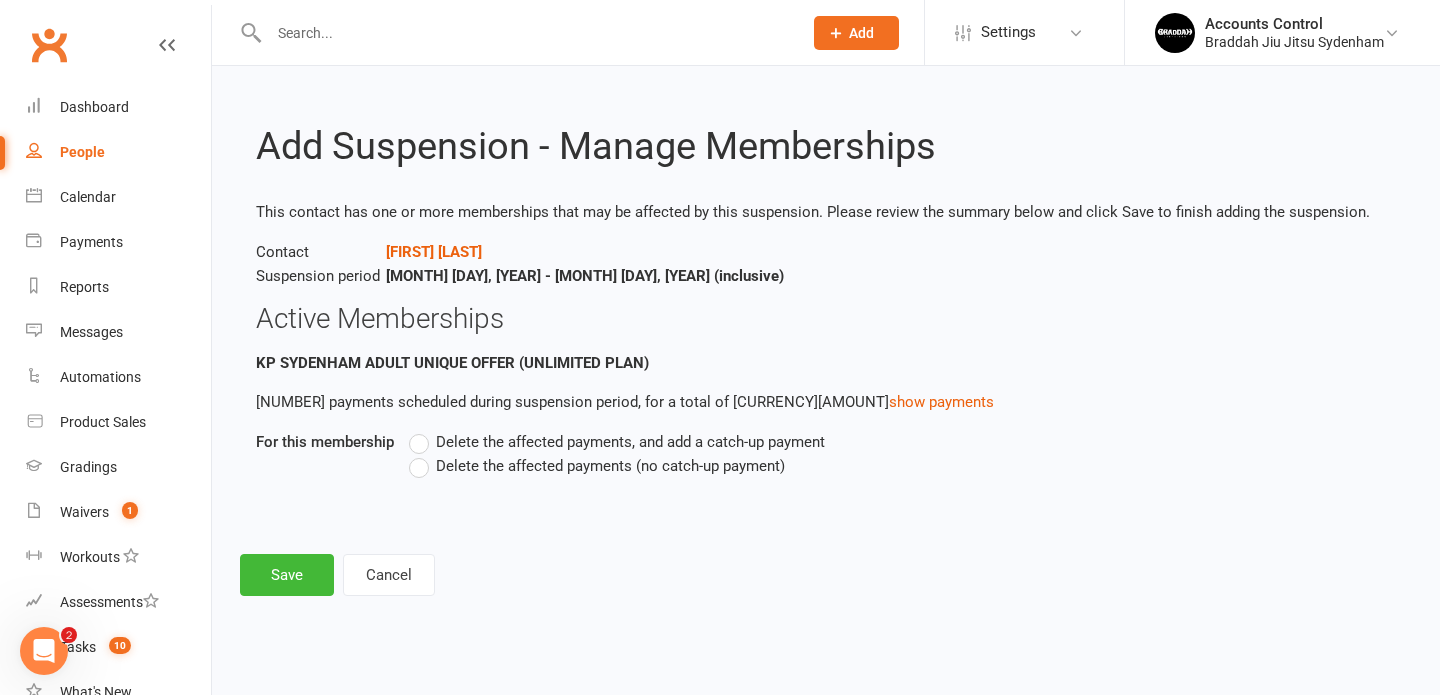 click on "Delete the affected payments (no catch-up payment)" at bounding box center (597, 466) 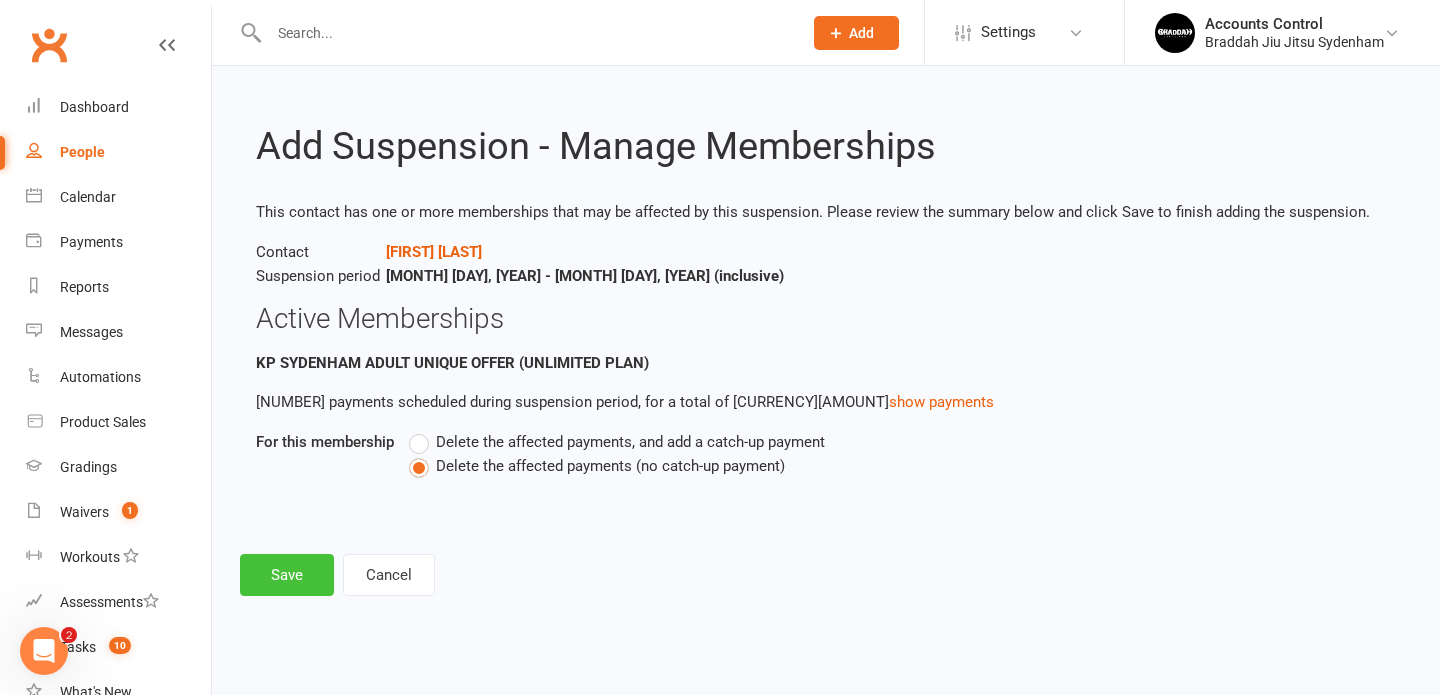 click on "Save" at bounding box center [287, 575] 